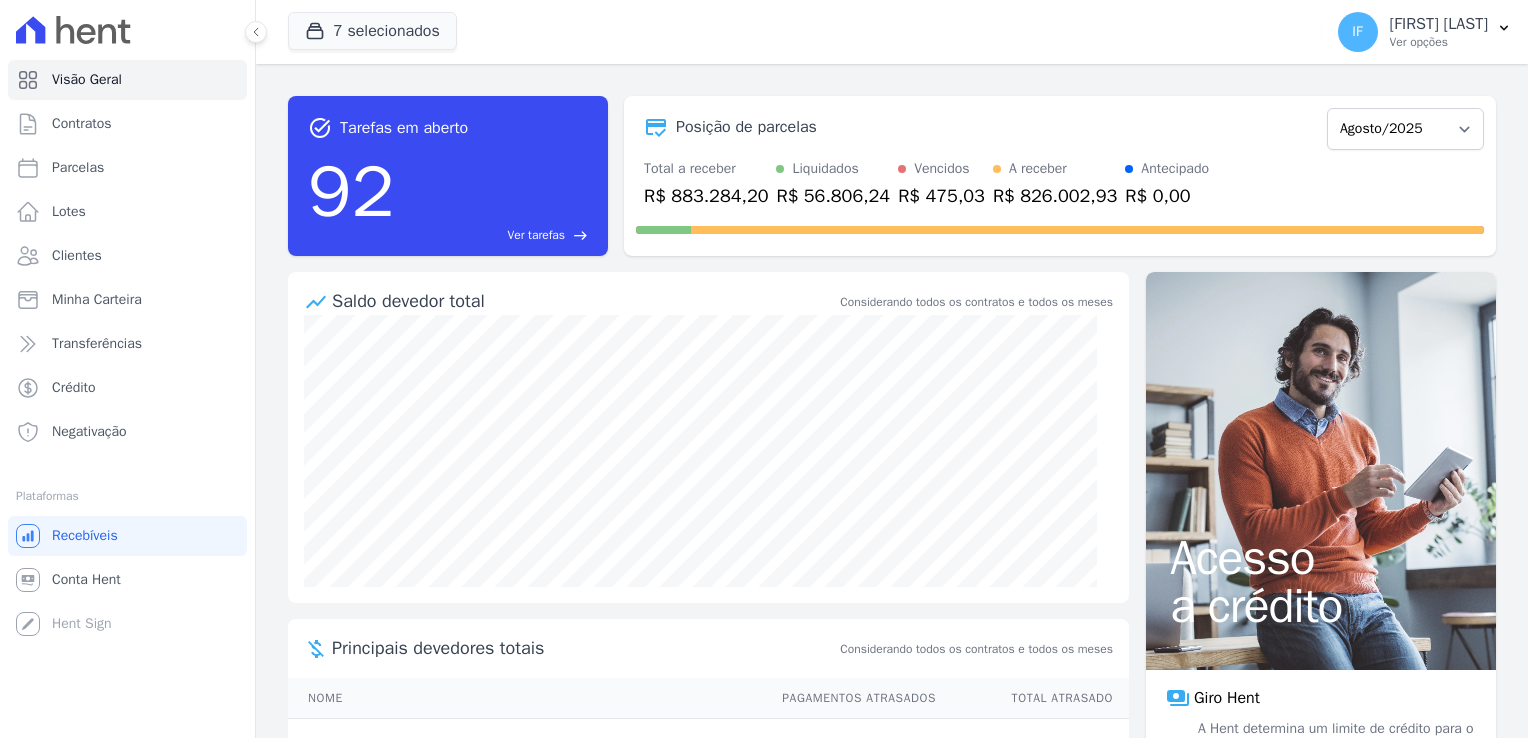 scroll, scrollTop: 0, scrollLeft: 0, axis: both 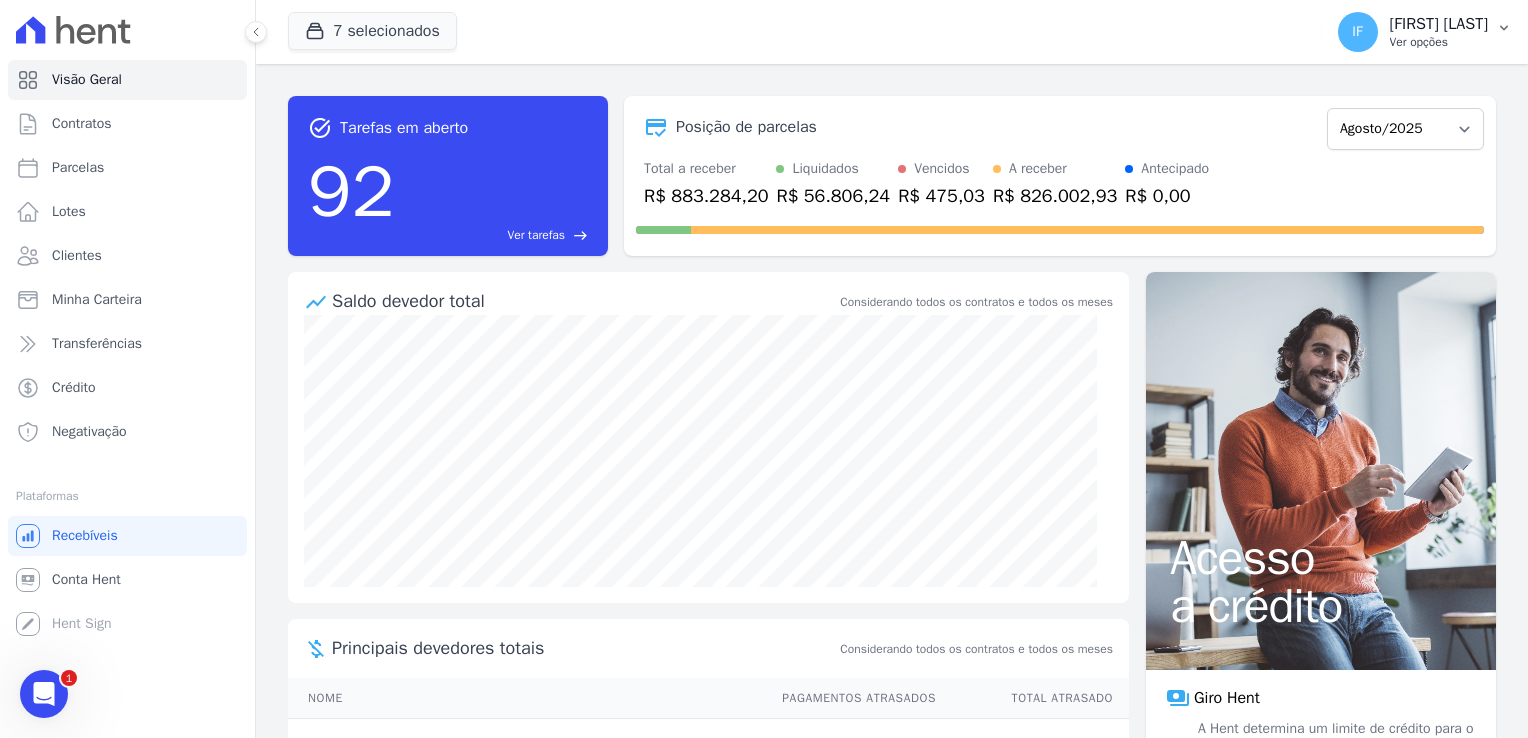 click on "Ver opções" at bounding box center (1439, 42) 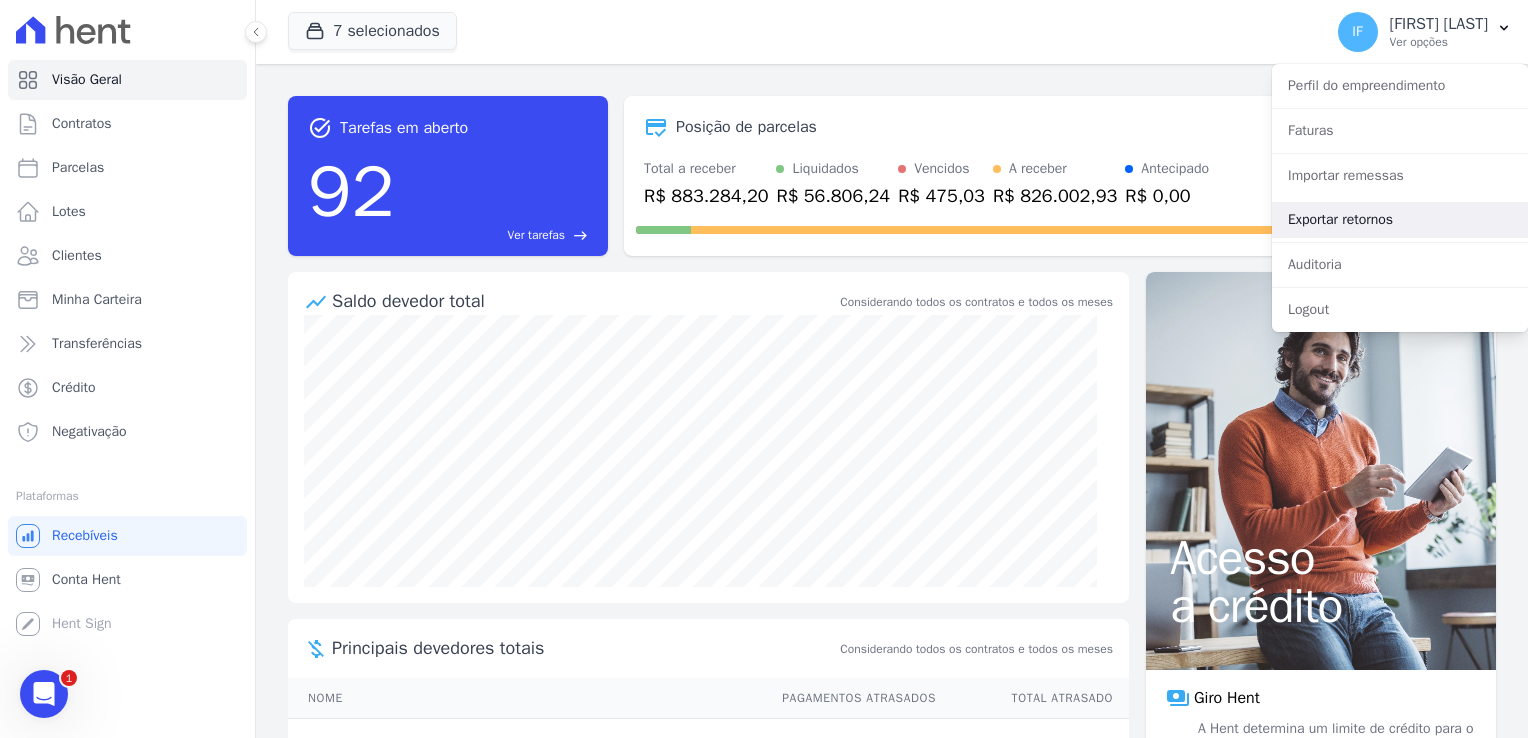 click on "Exportar retornos" at bounding box center (1400, 220) 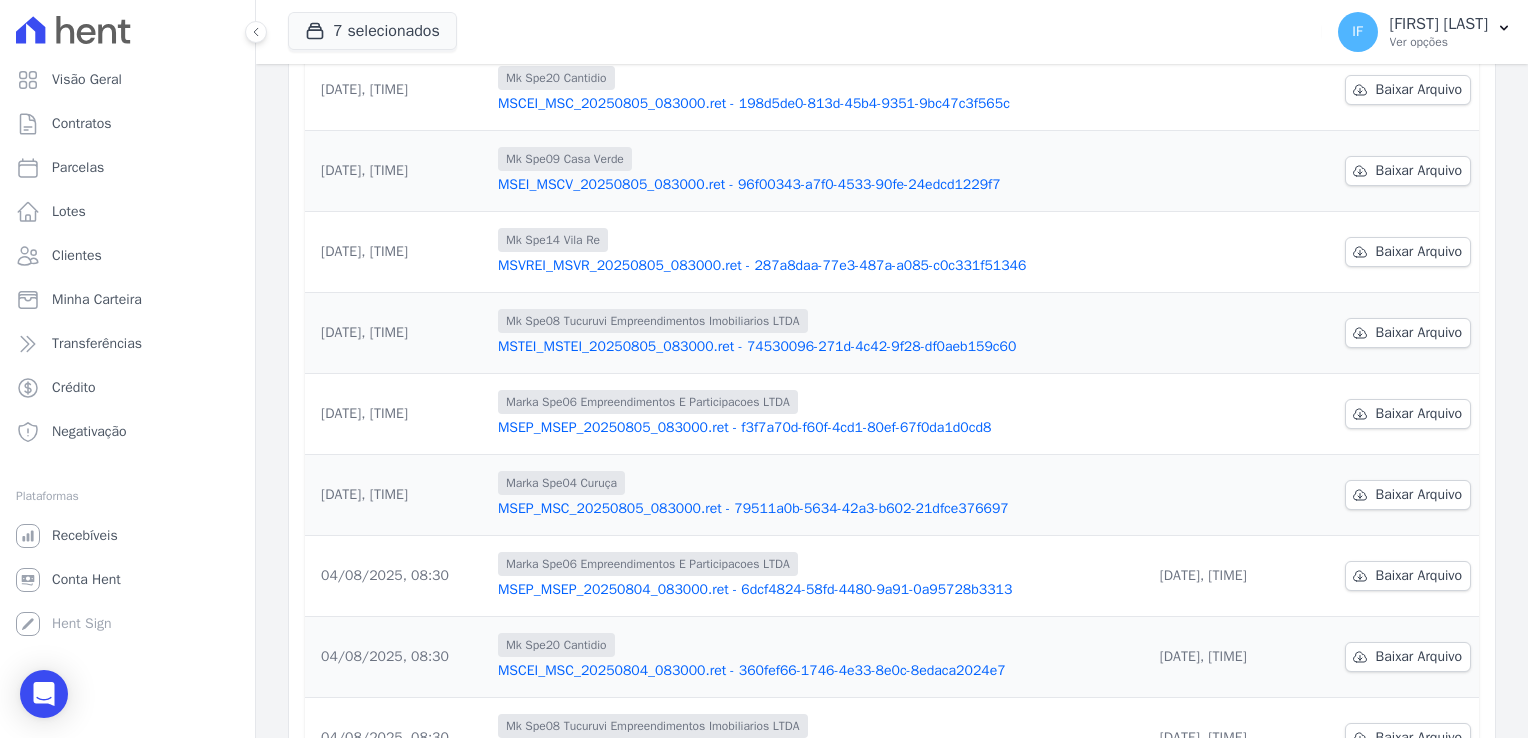 scroll, scrollTop: 200, scrollLeft: 0, axis: vertical 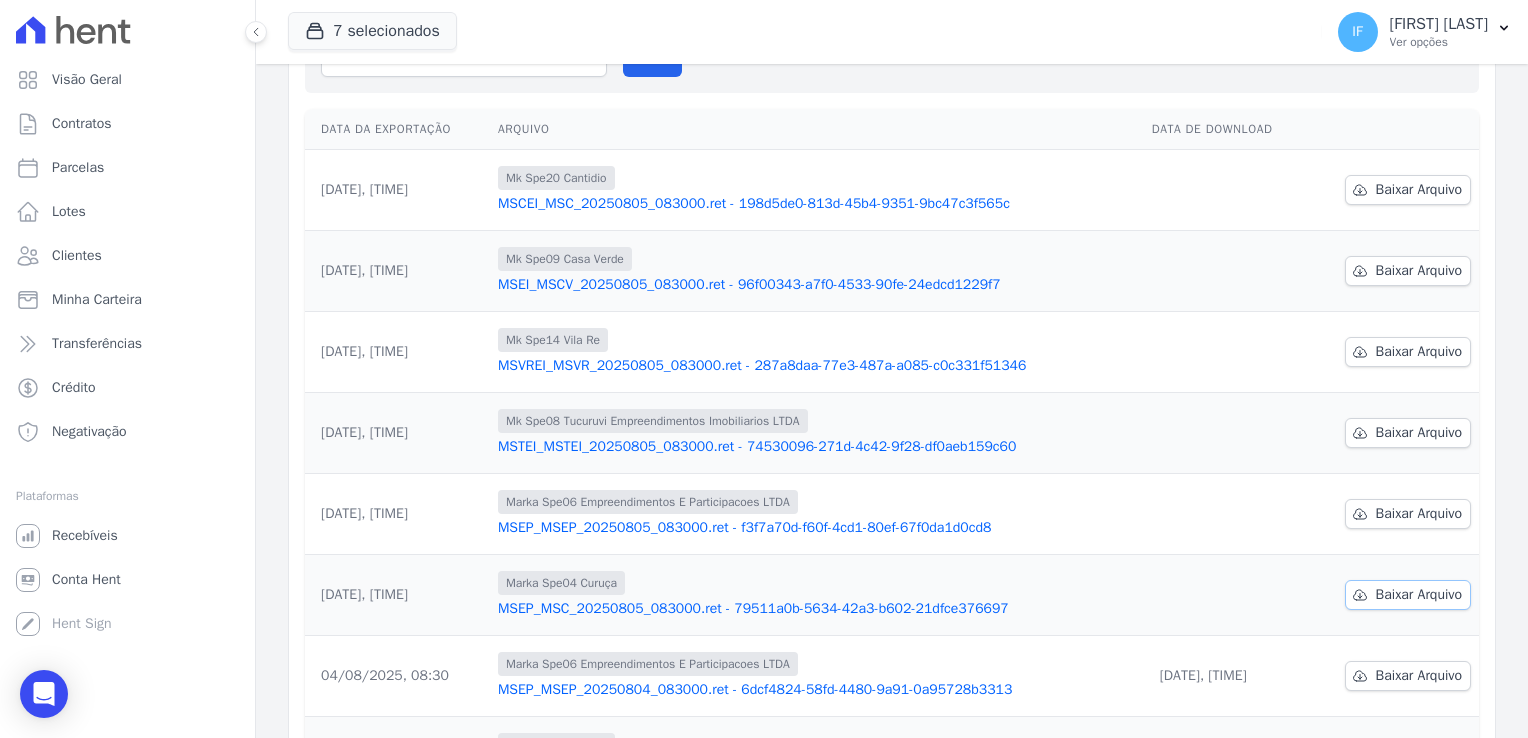 click on "Baixar Arquivo" at bounding box center (1419, 595) 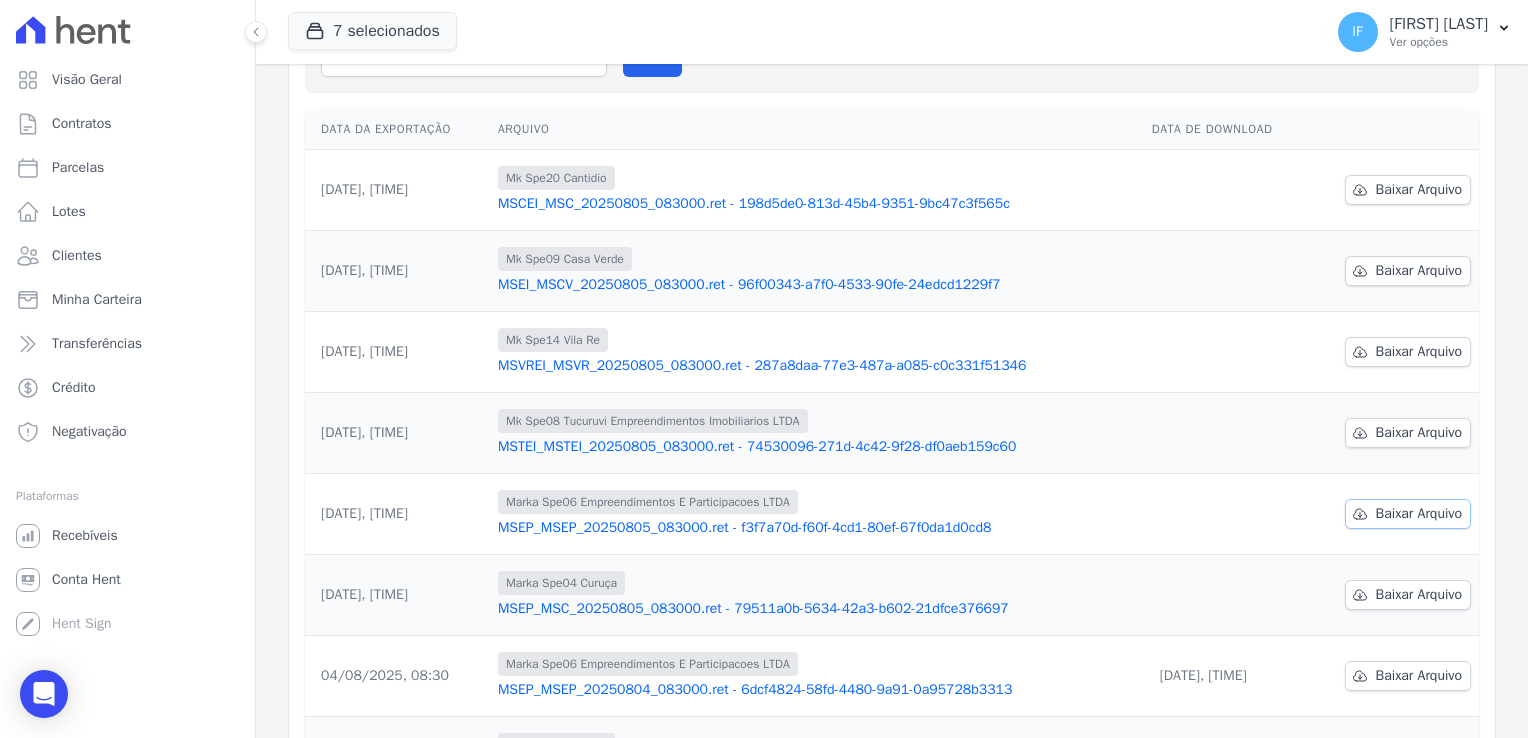 click on "Baixar Arquivo" at bounding box center (1419, 514) 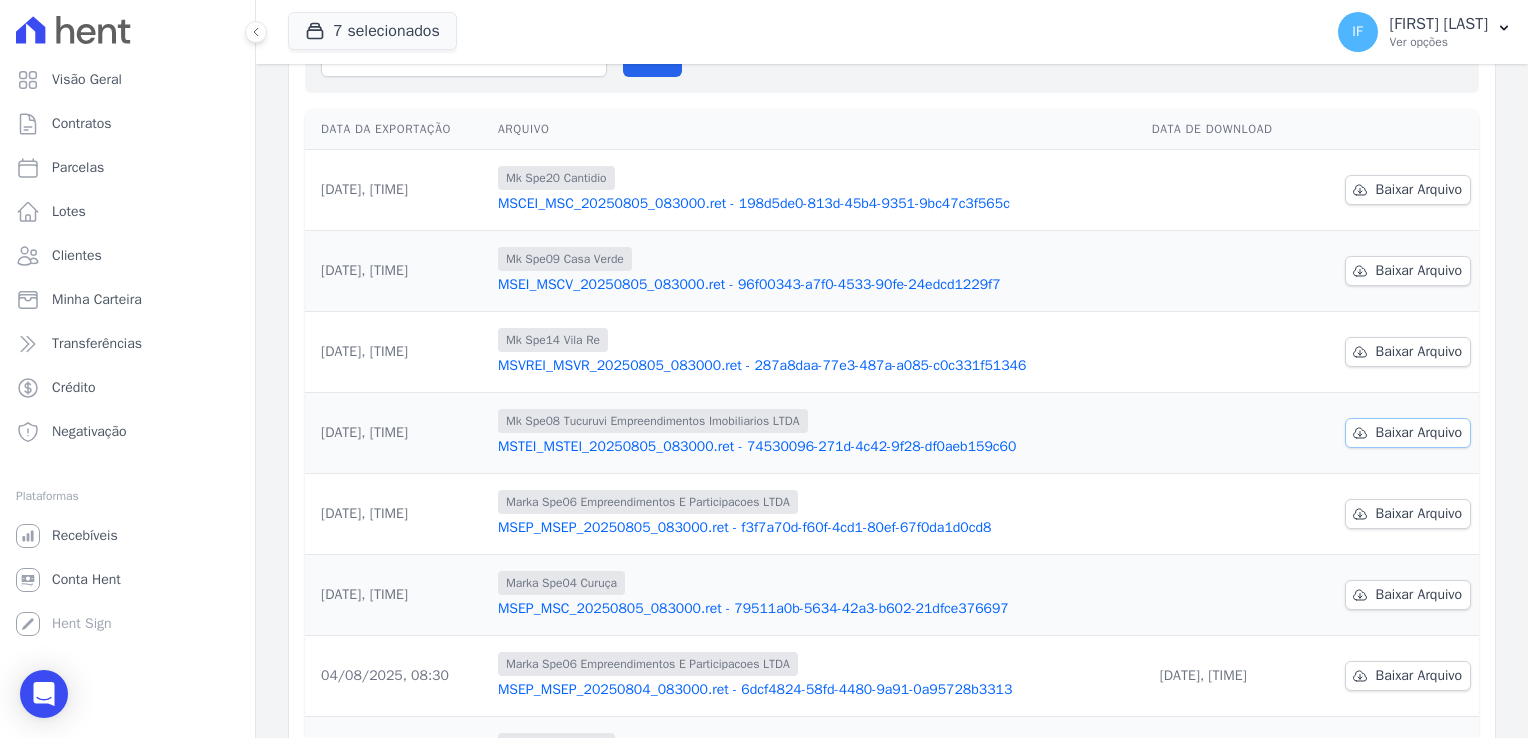 click on "Baixar Arquivo" at bounding box center (1419, 433) 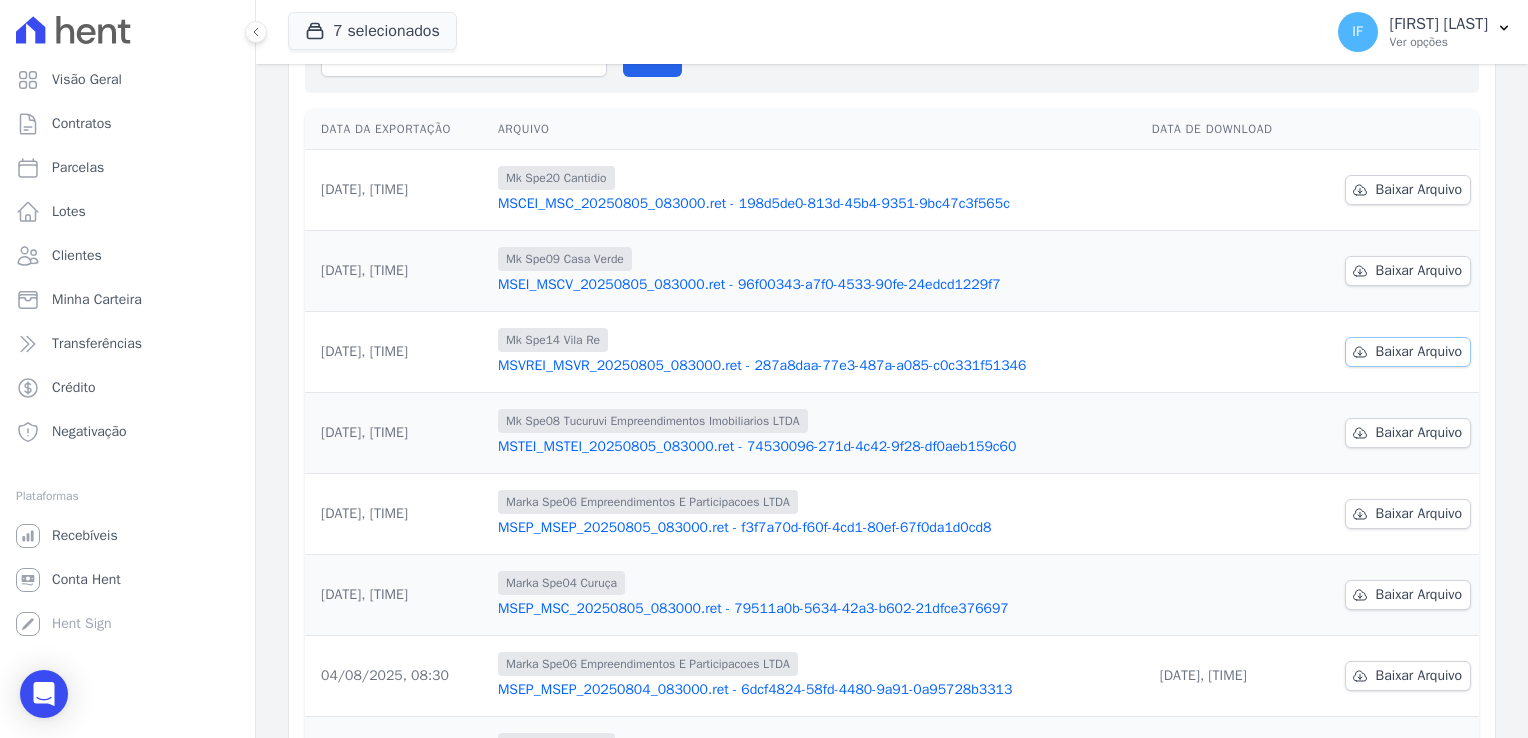 click on "Baixar Arquivo" at bounding box center (1419, 352) 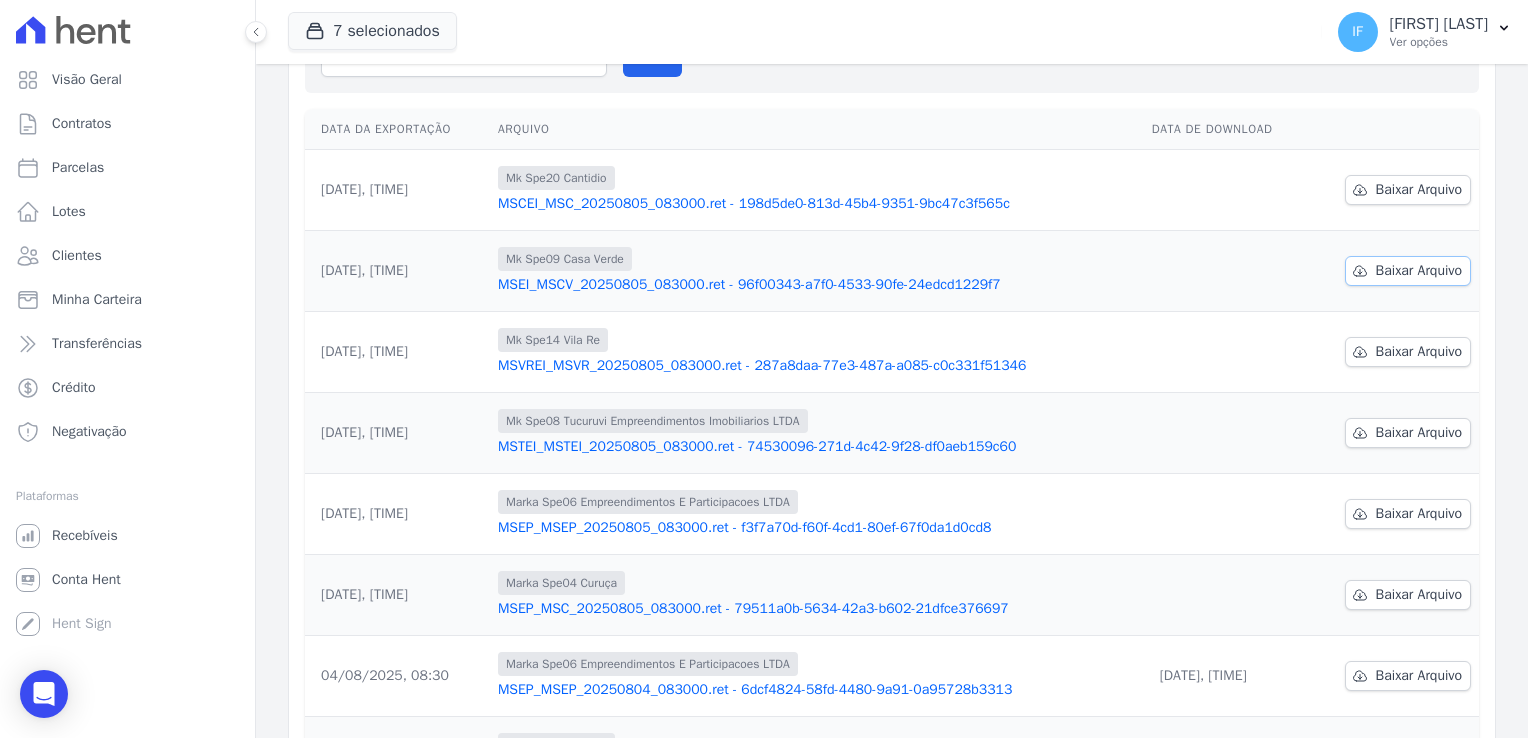 click on "Baixar Arquivo" at bounding box center (1419, 271) 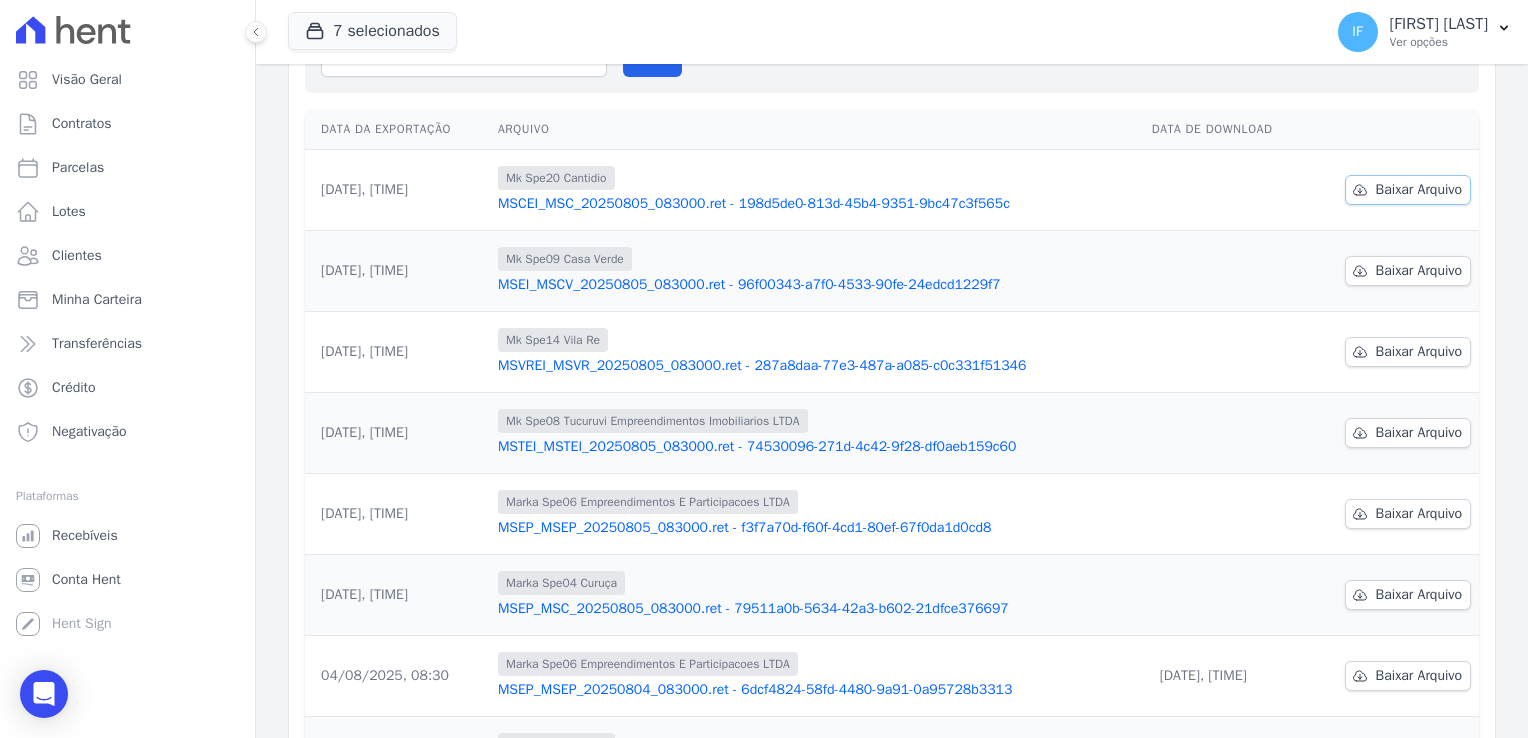 click on "Baixar Arquivo" at bounding box center (1419, 190) 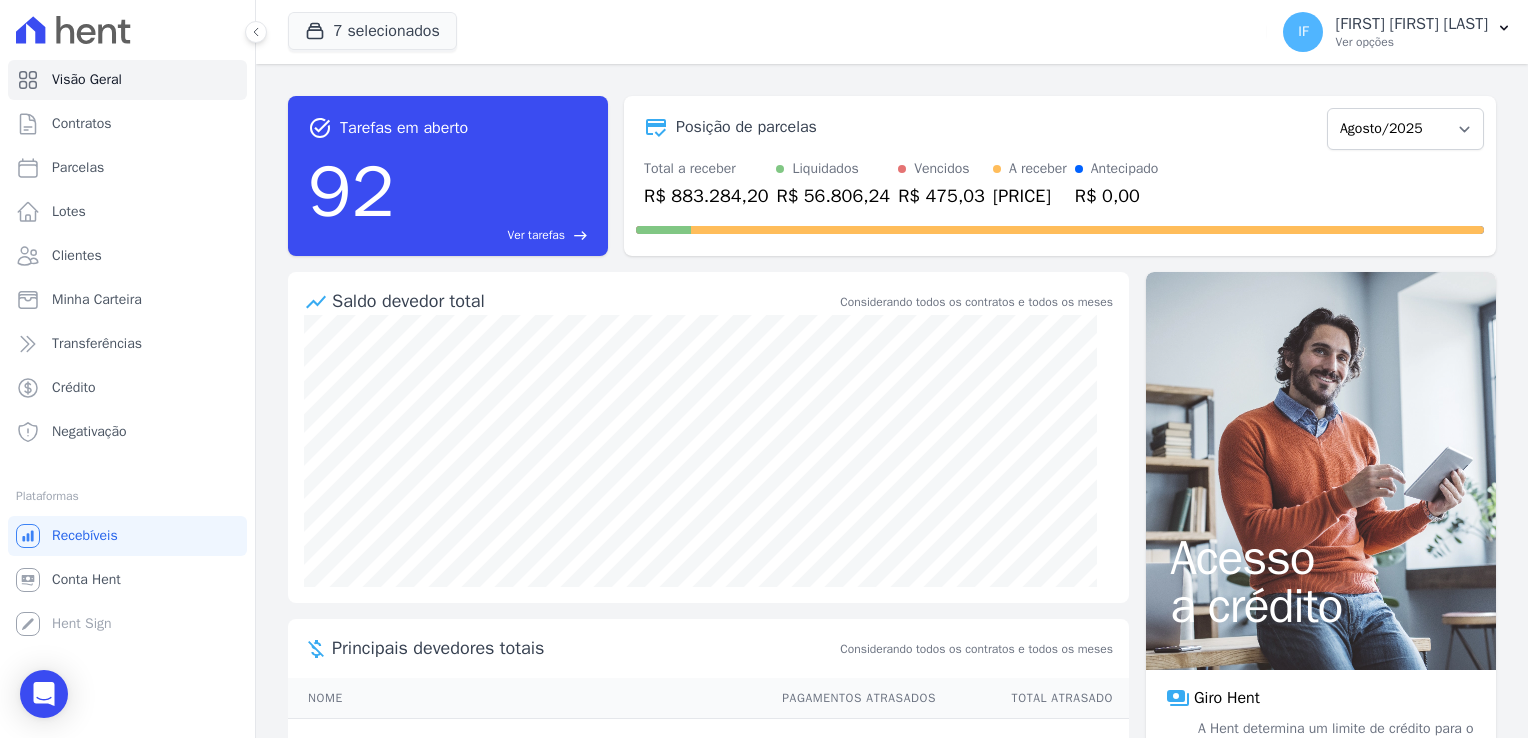 scroll, scrollTop: 0, scrollLeft: 0, axis: both 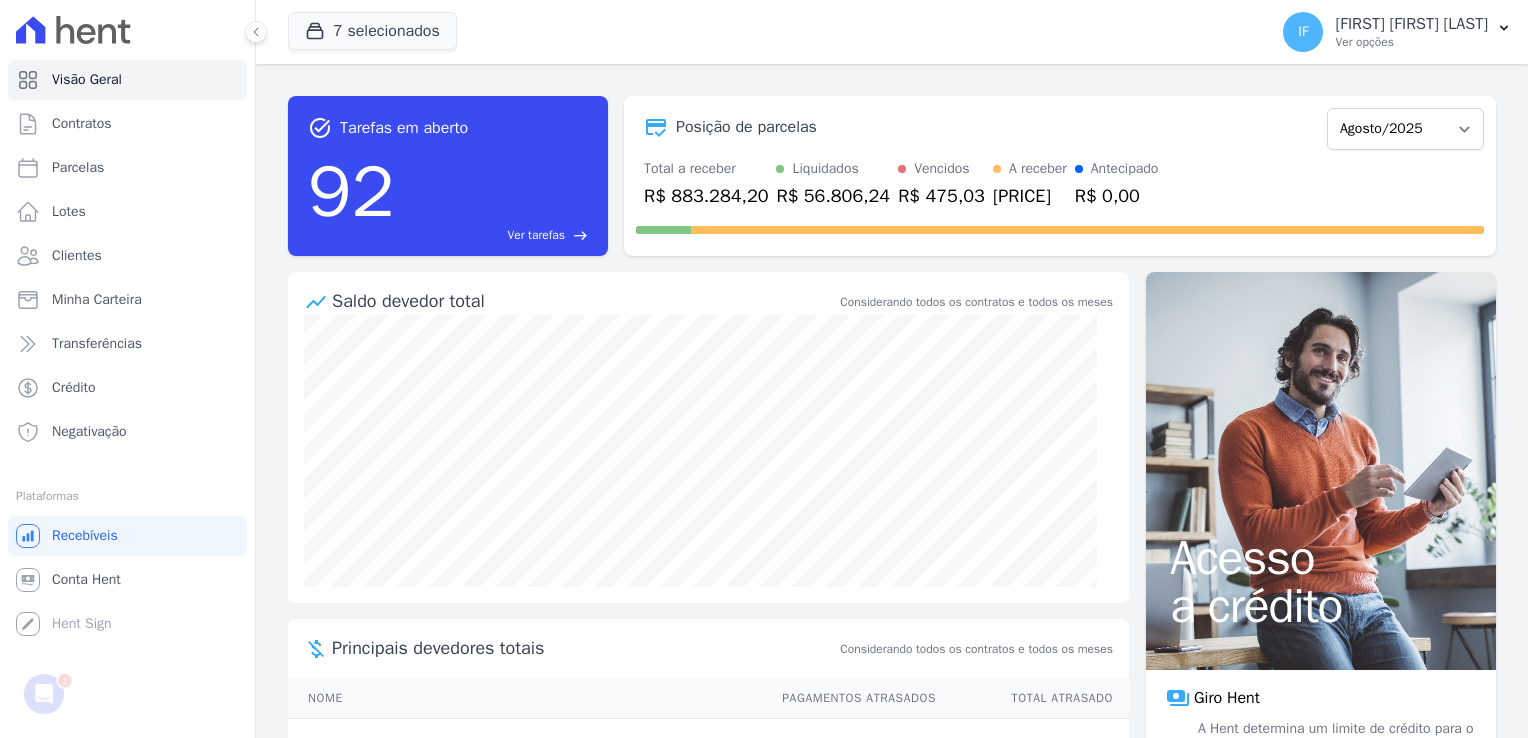click on "Ver tarefas" at bounding box center (536, 235) 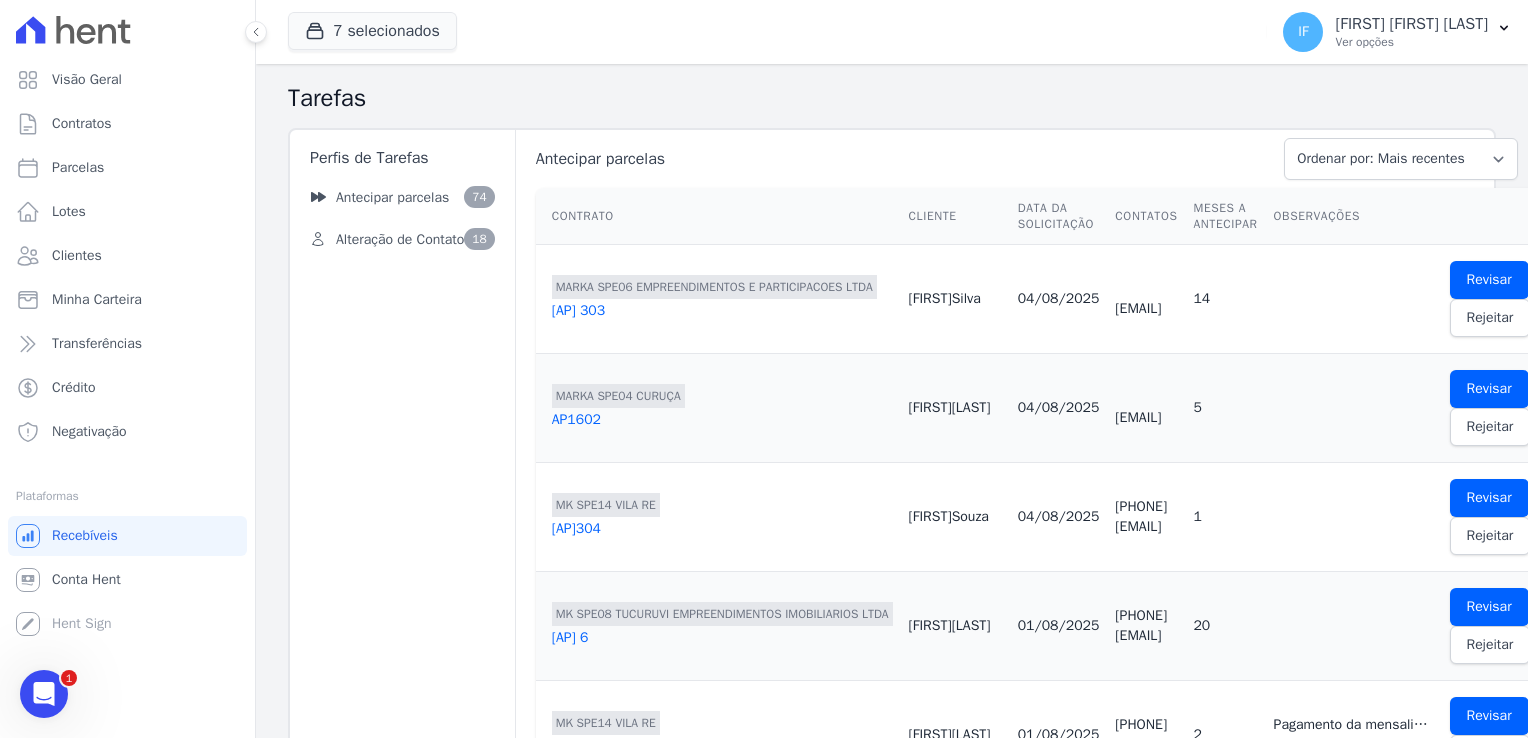 scroll, scrollTop: 0, scrollLeft: 0, axis: both 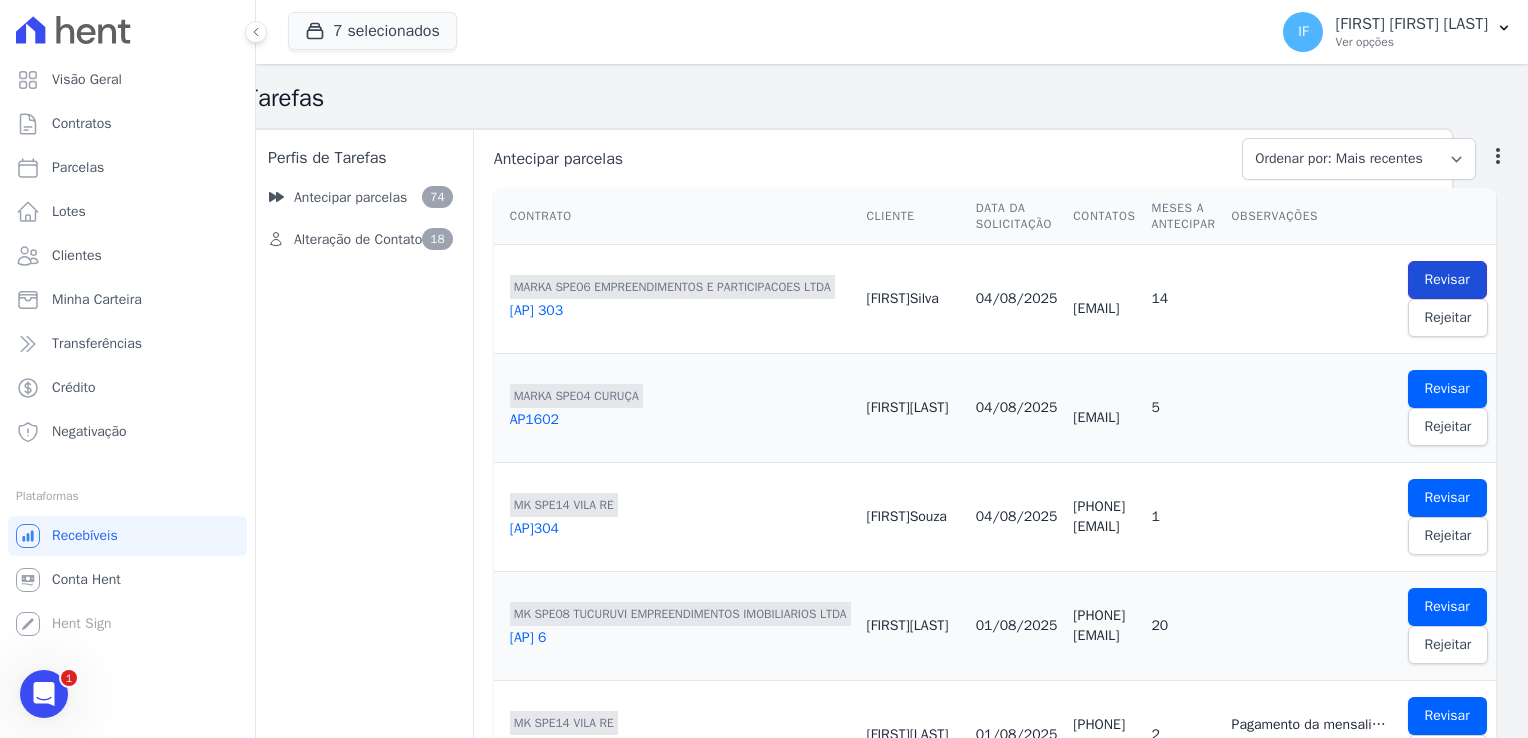 click on "Revisar" at bounding box center [1447, 280] 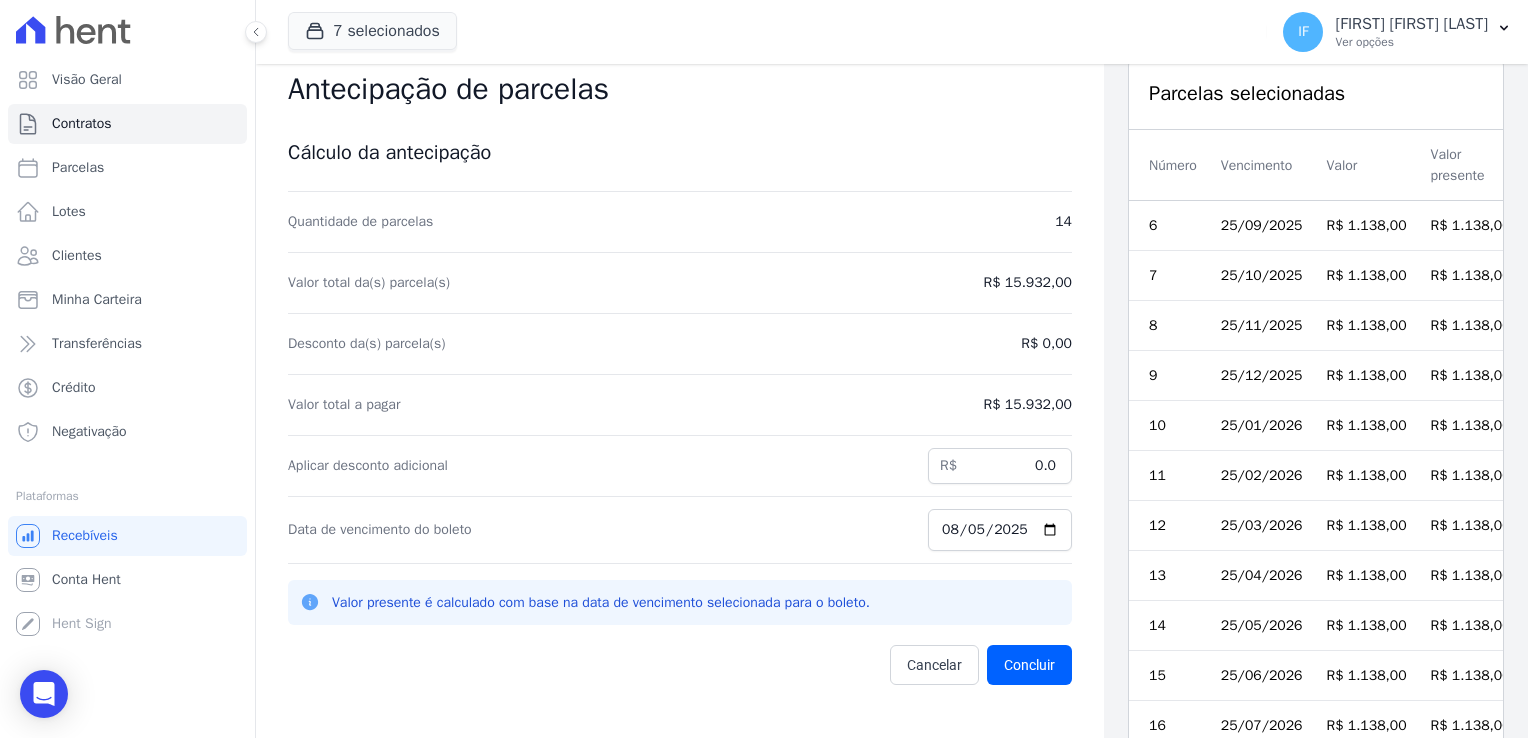 scroll, scrollTop: 0, scrollLeft: 0, axis: both 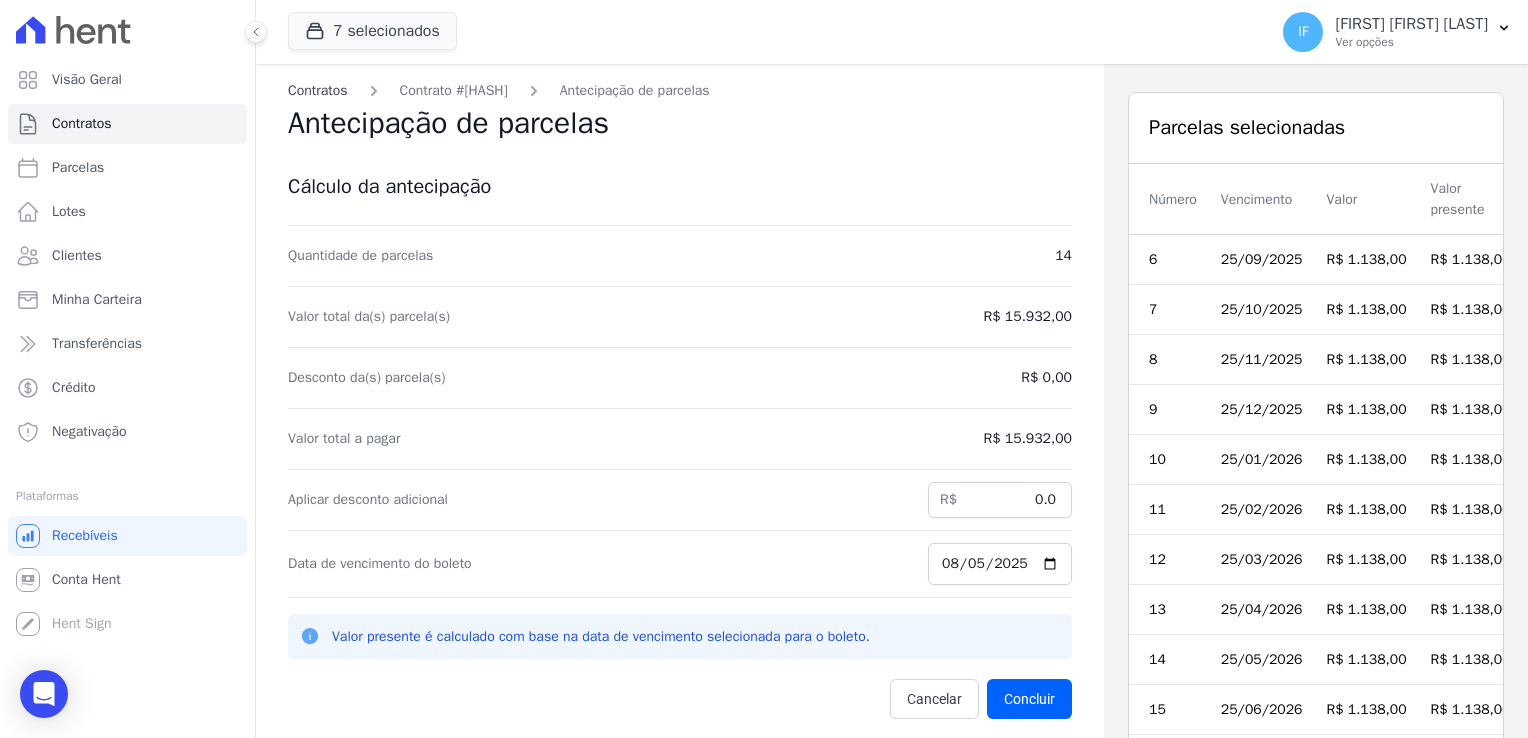 click on "Contratos" at bounding box center [318, 90] 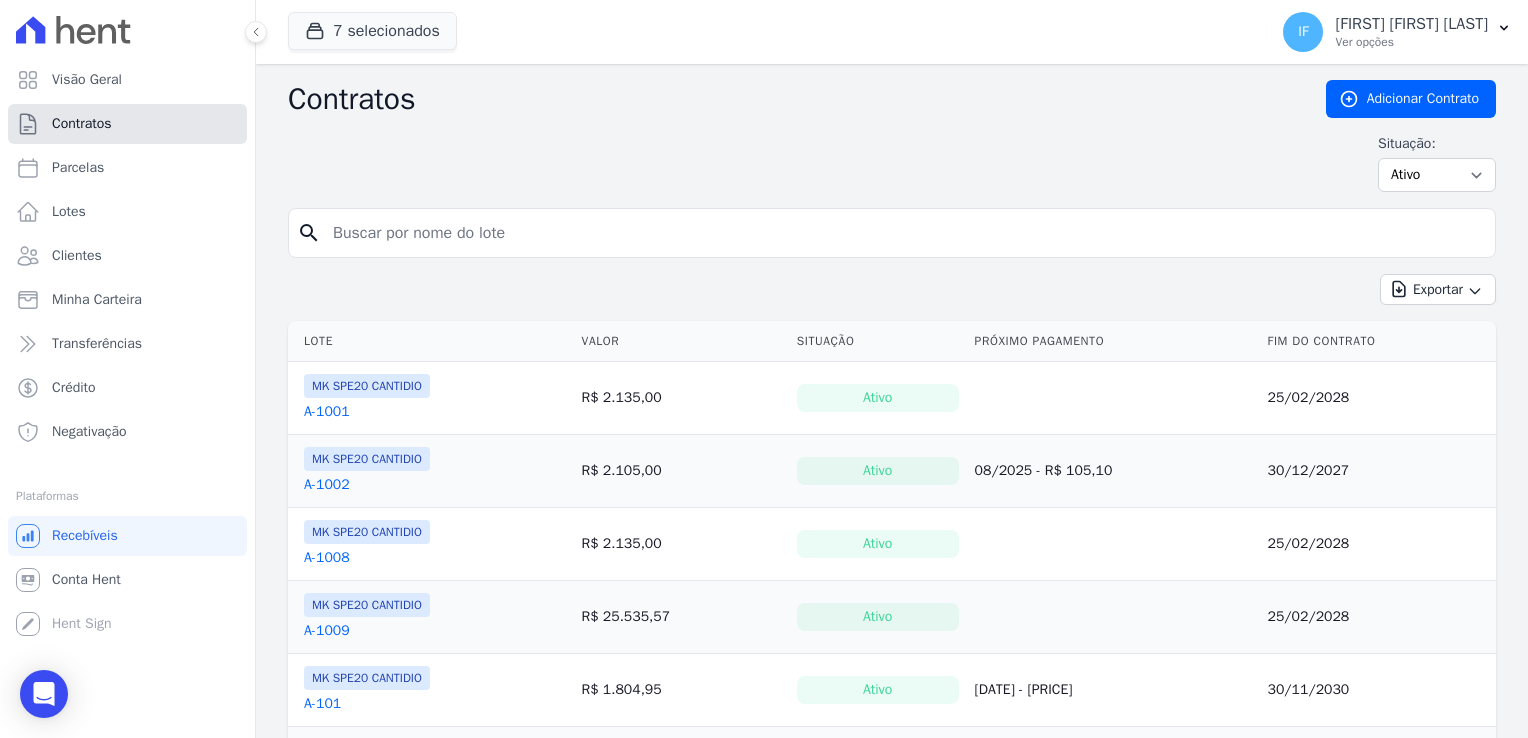 click on "Contratos" at bounding box center [127, 124] 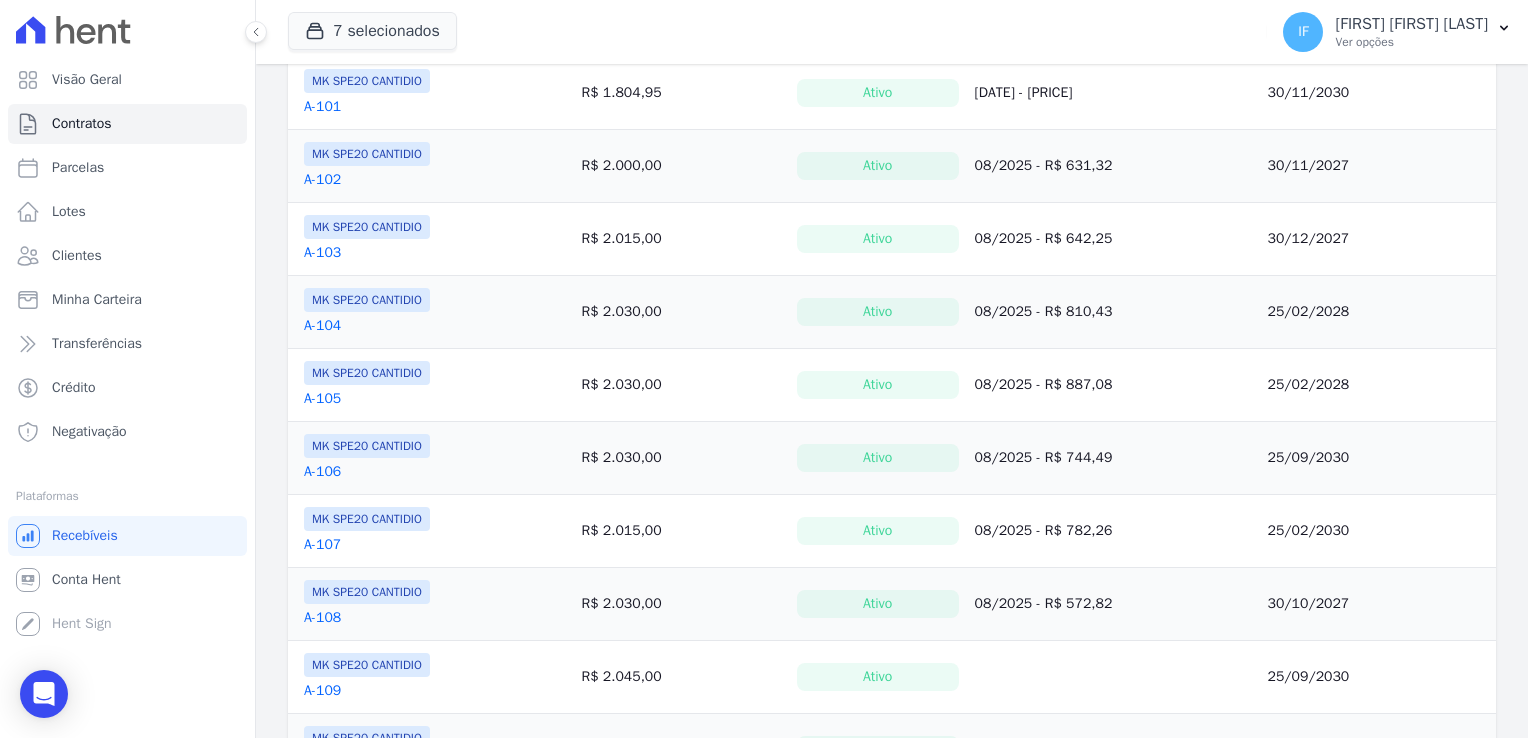 scroll, scrollTop: 600, scrollLeft: 0, axis: vertical 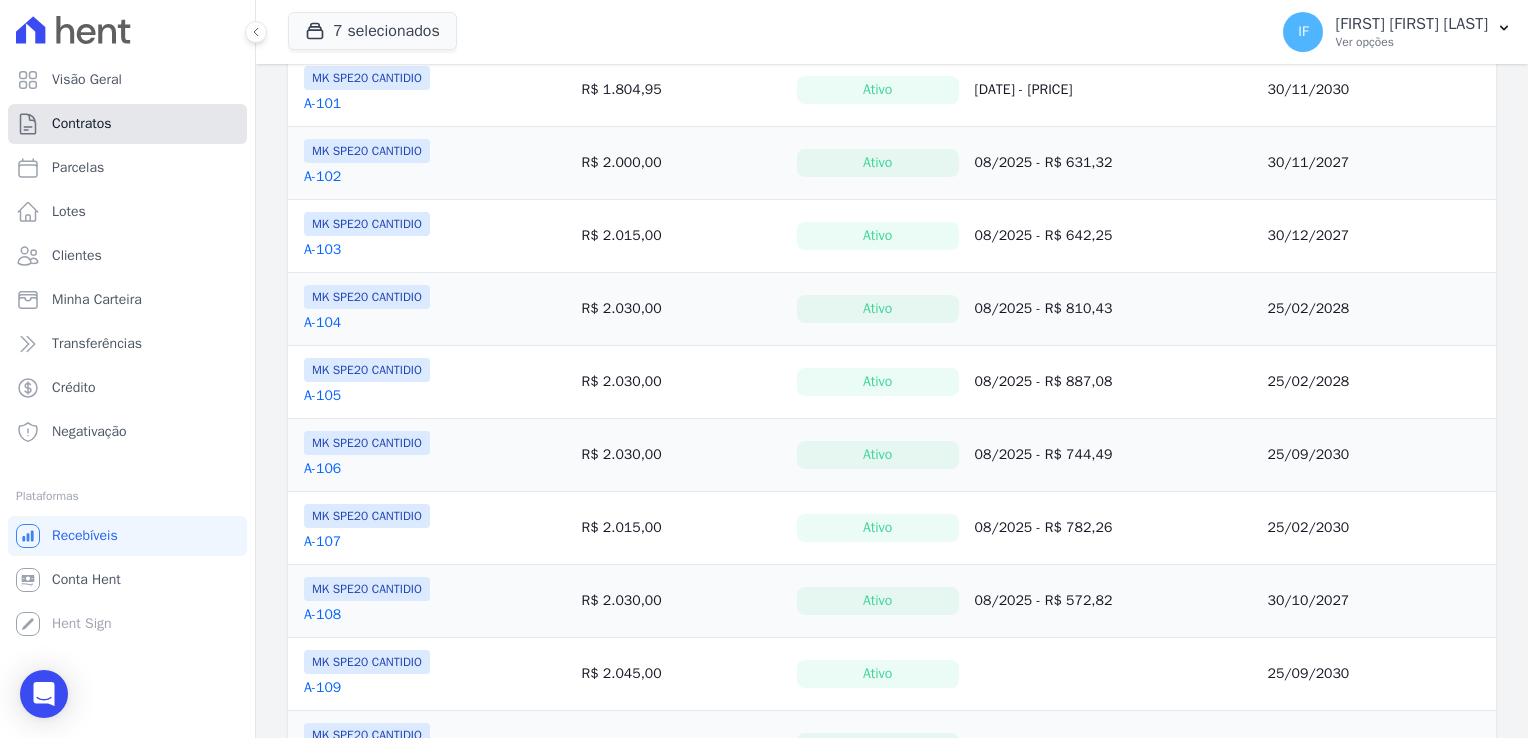 click on "Contratos" at bounding box center (127, 124) 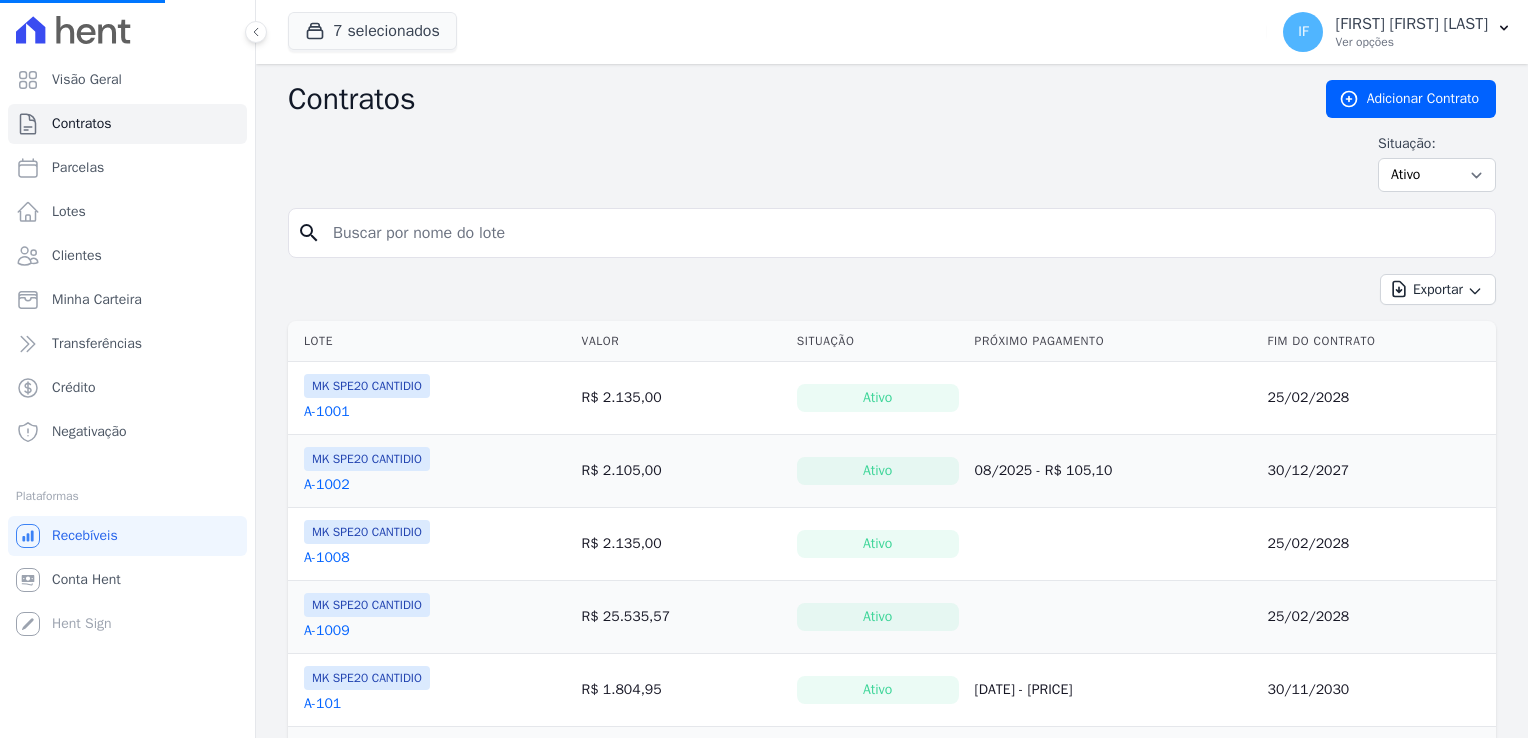 click at bounding box center [904, 233] 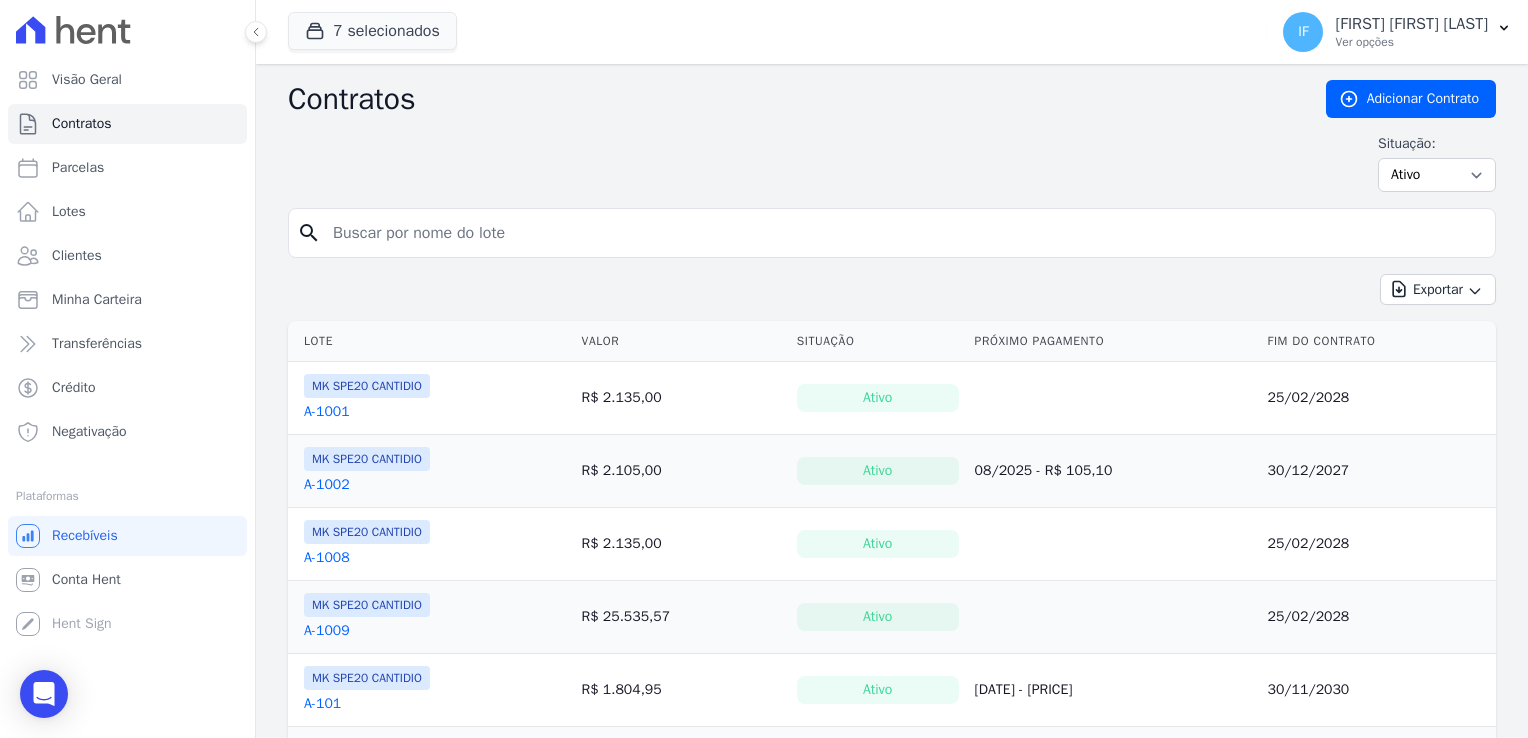 click at bounding box center (904, 233) 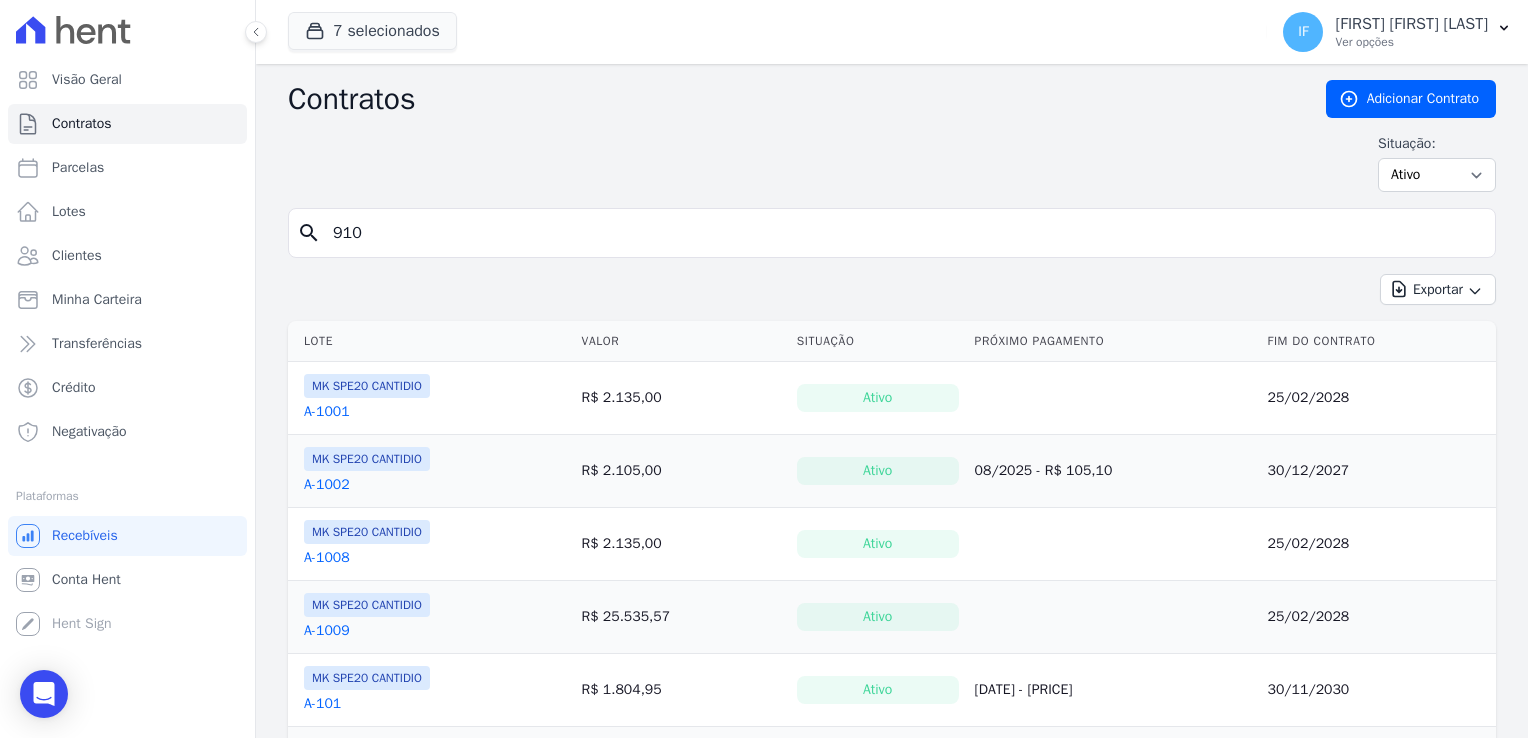 type on "910" 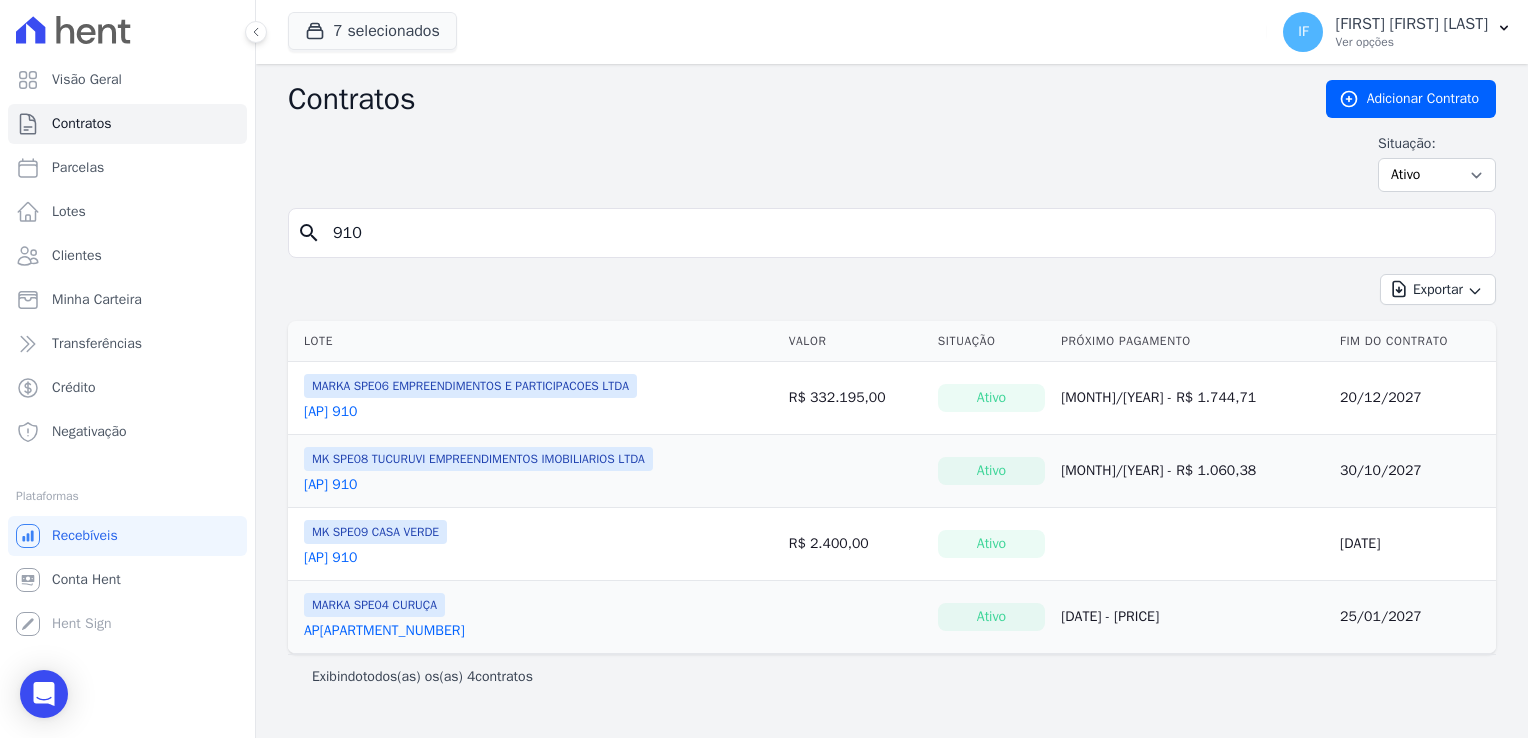 click on "910" at bounding box center [904, 233] 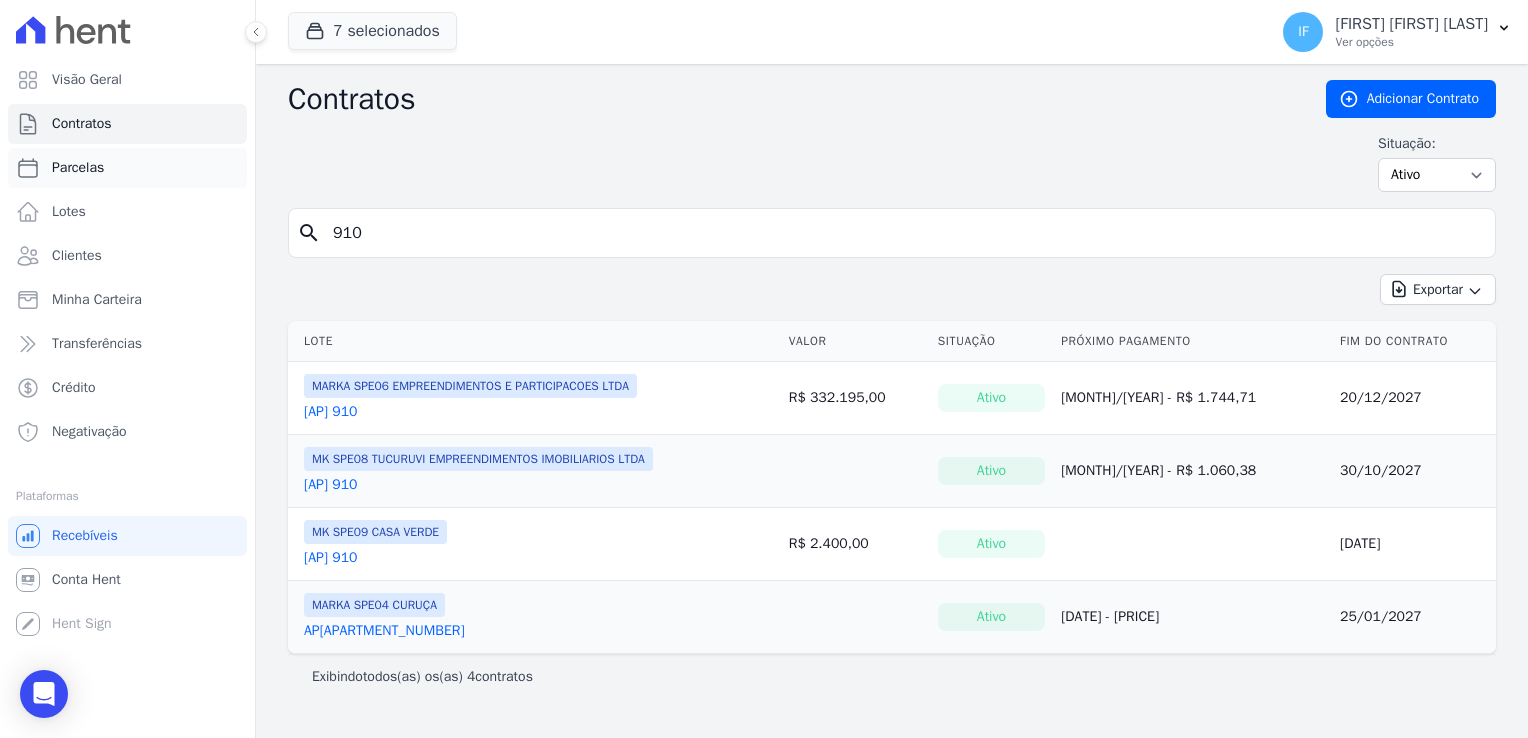 click on "Parcelas" at bounding box center (78, 168) 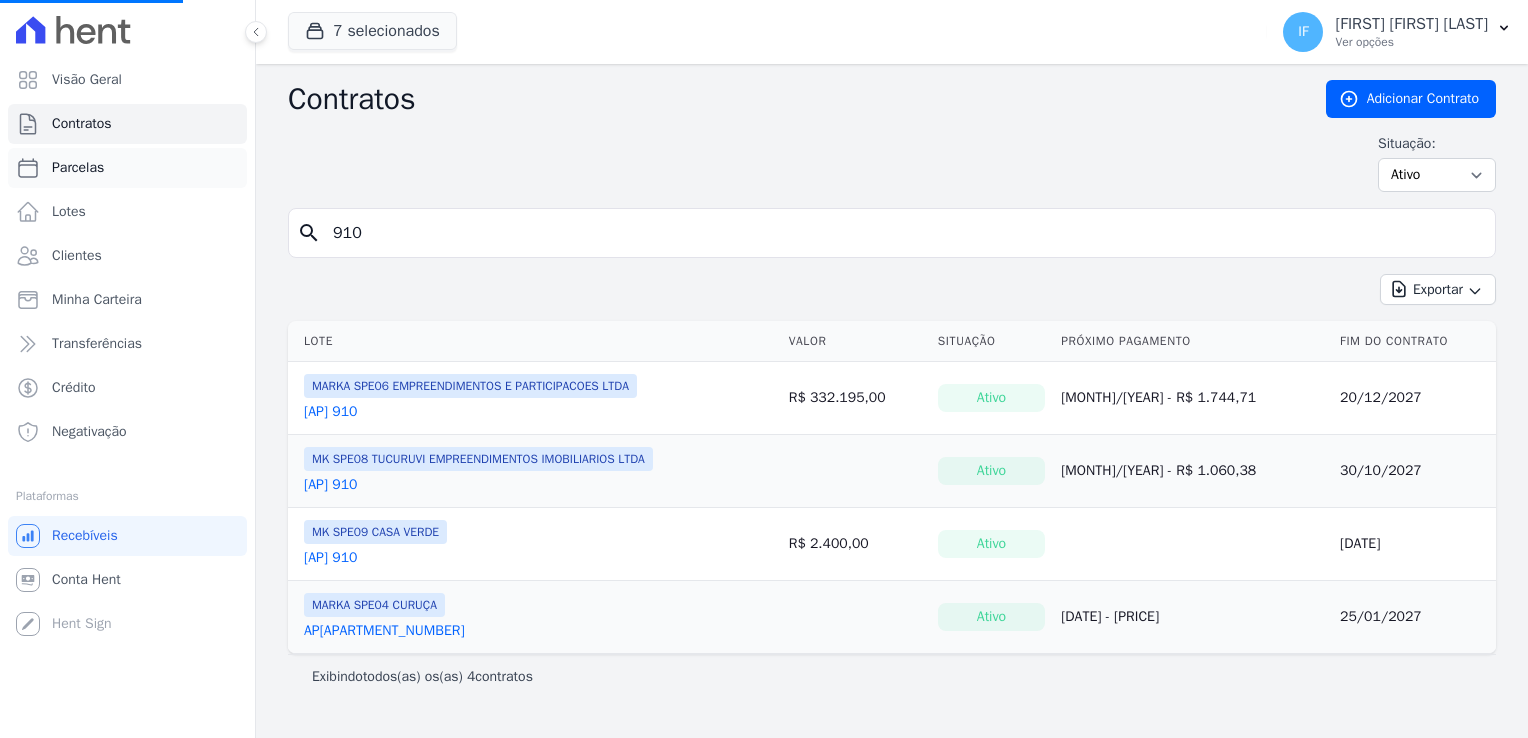 select 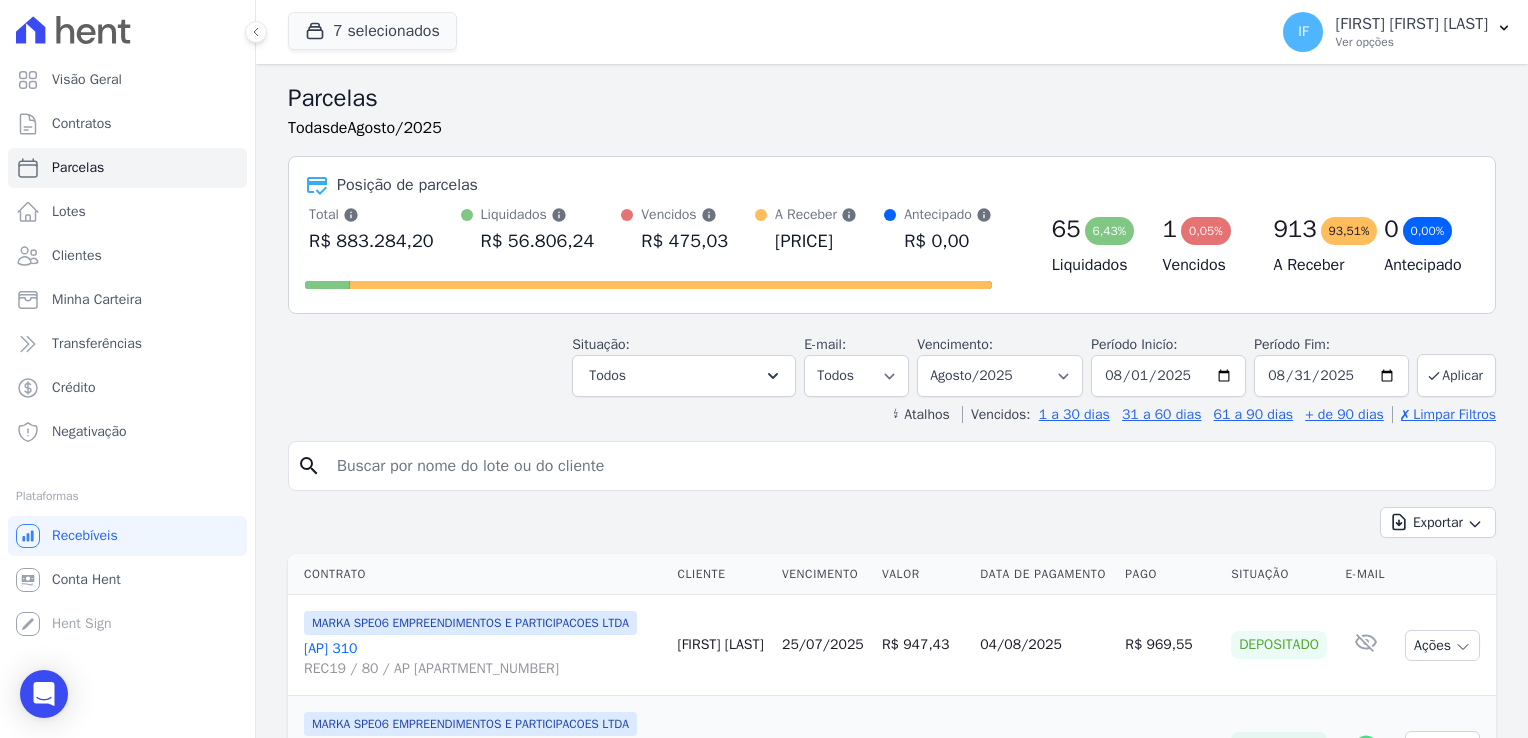 click at bounding box center [906, 466] 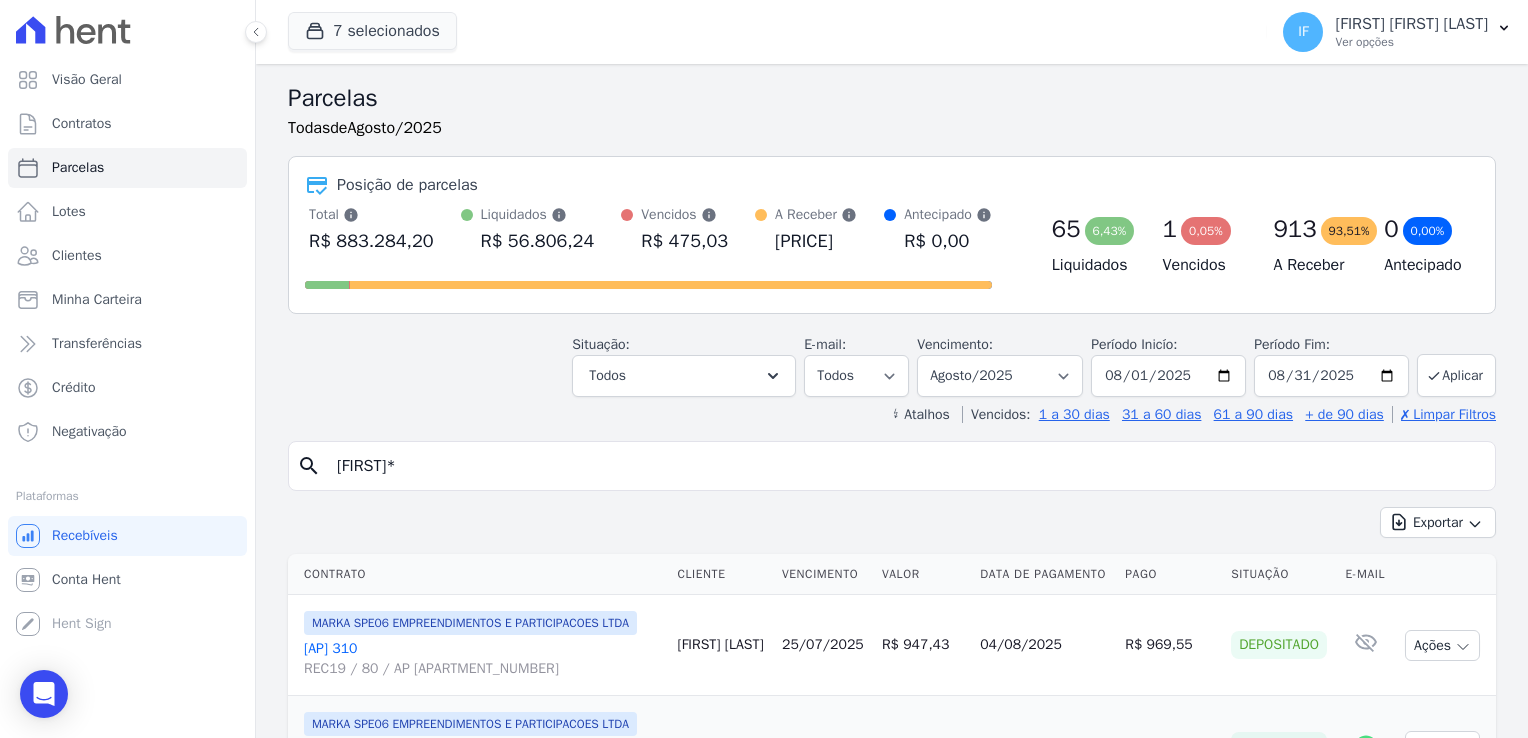 type on "[FIRST]*" 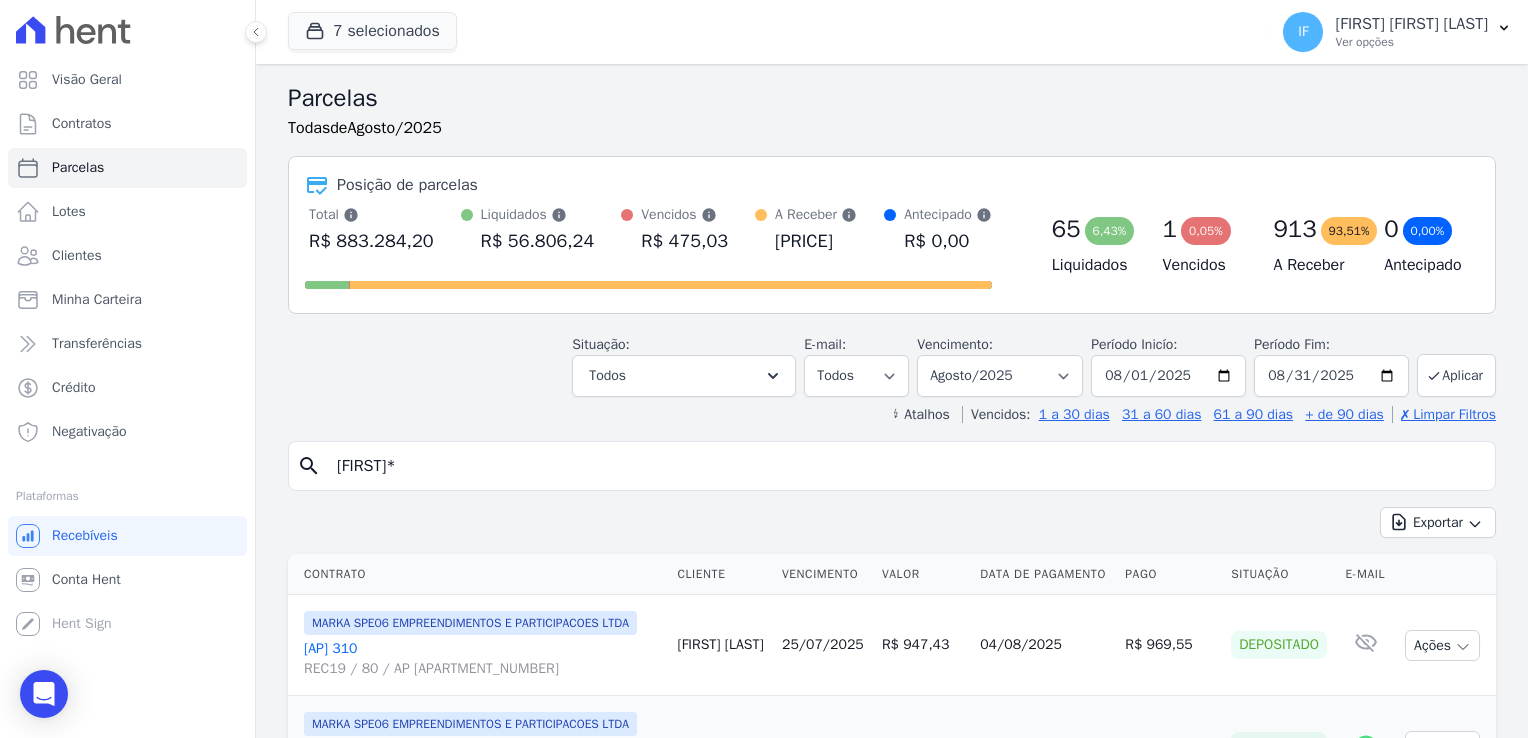 select 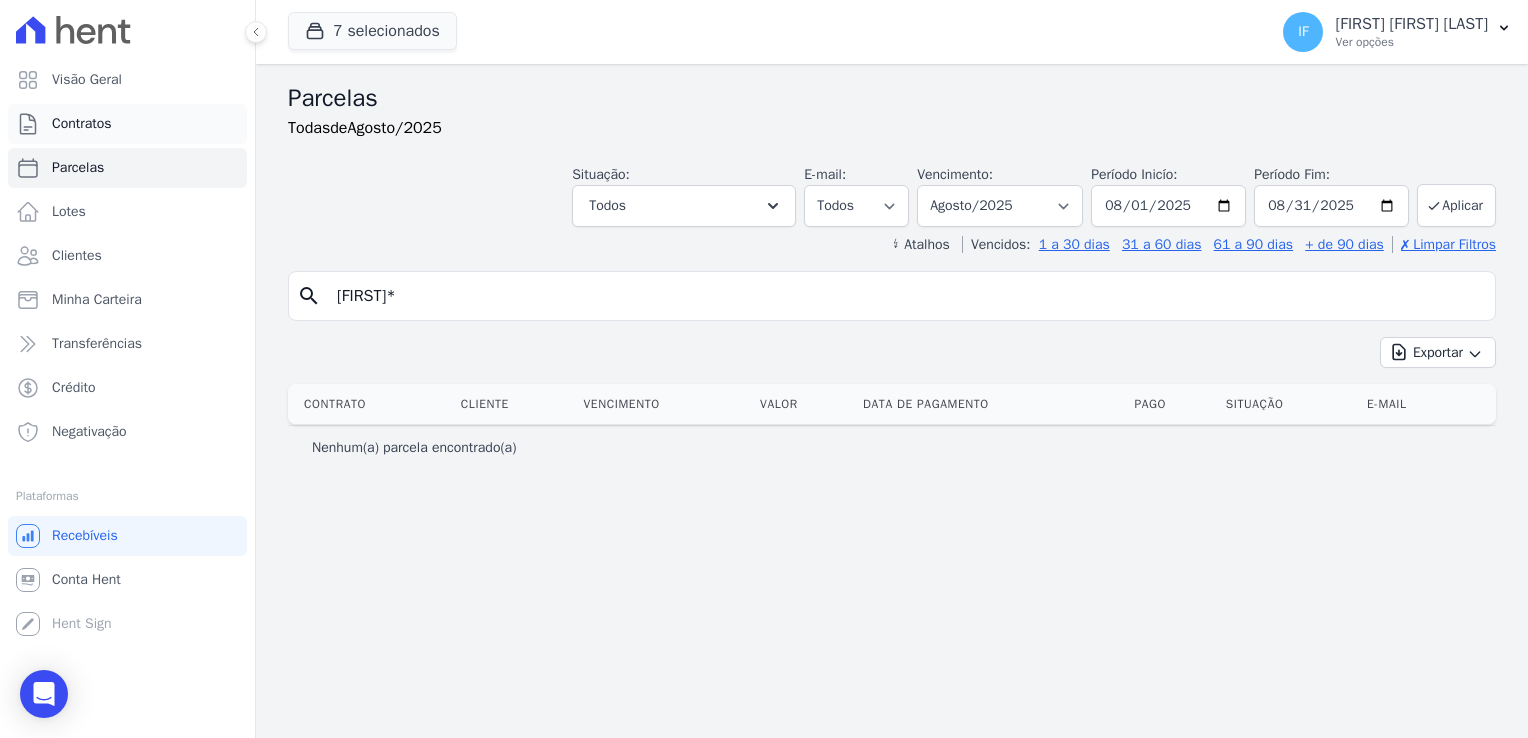 click on "Contratos" at bounding box center (127, 124) 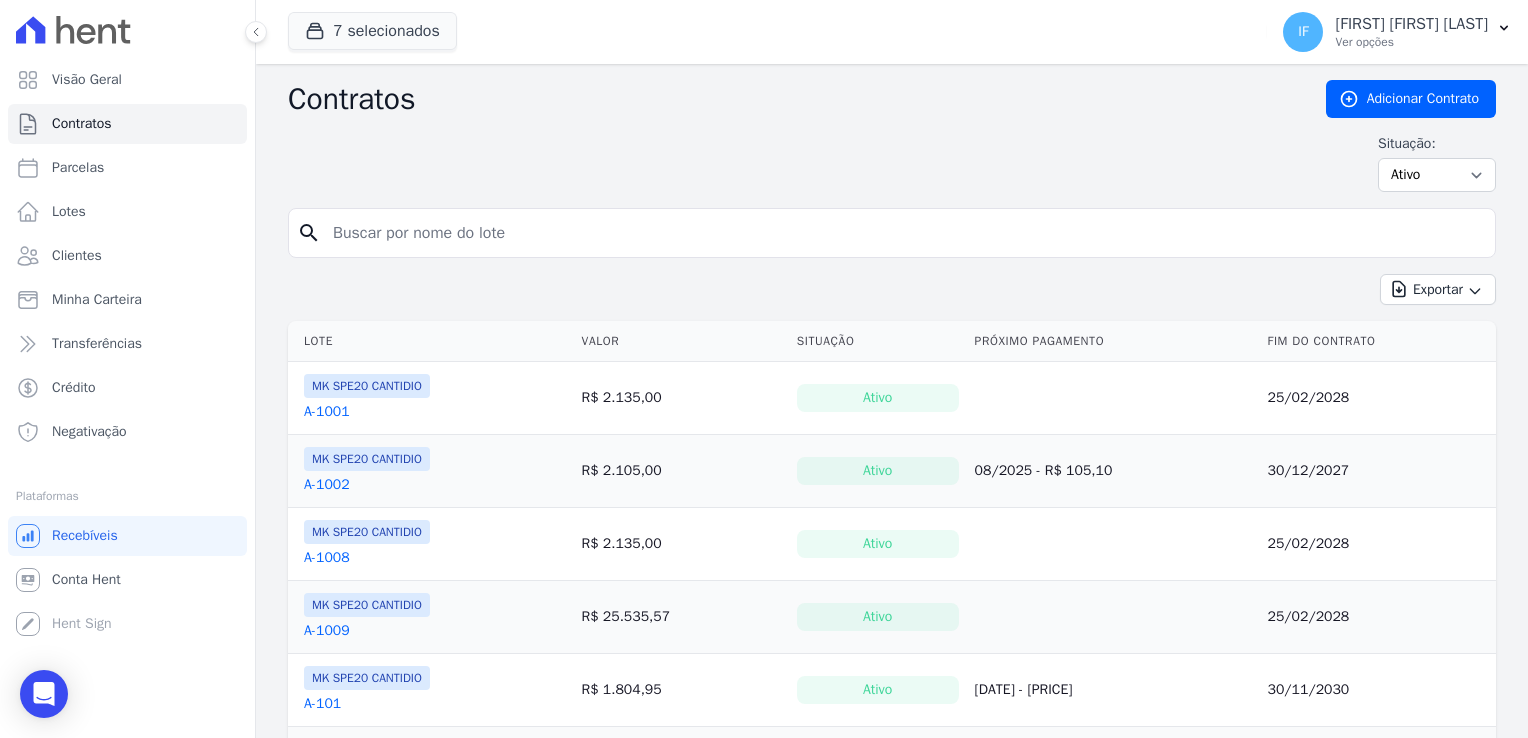 click at bounding box center (904, 233) 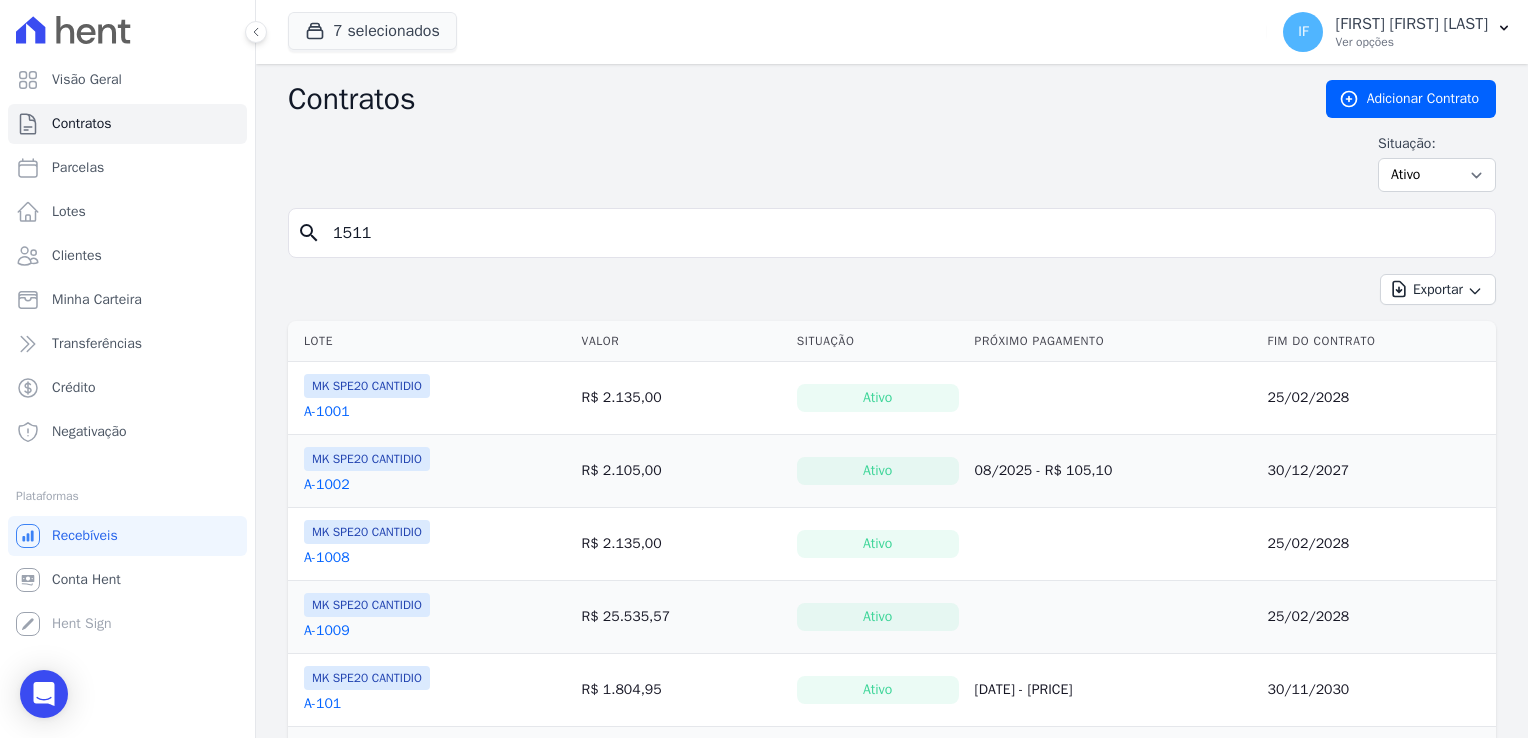 type on "1511" 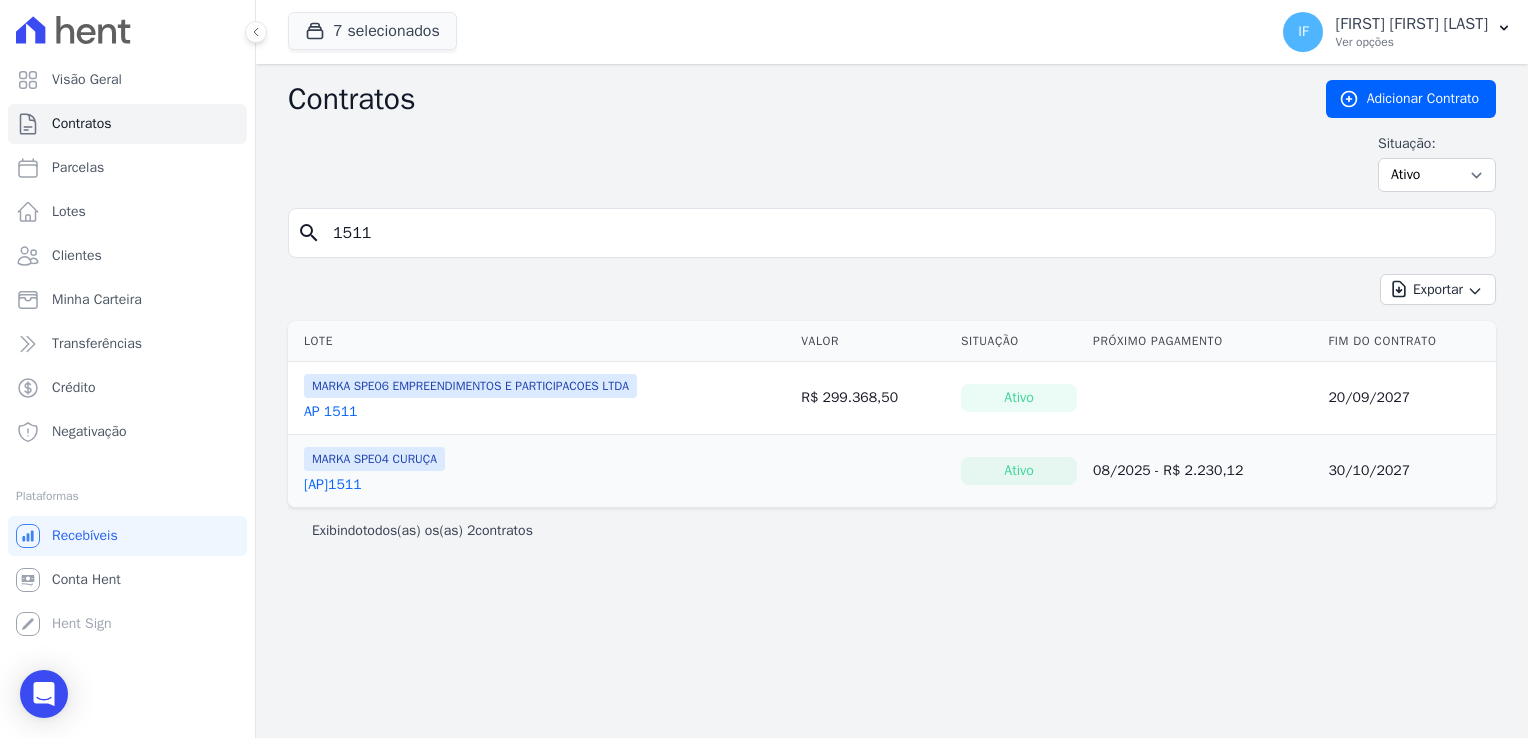 click on "[AP]1511" at bounding box center (333, 485) 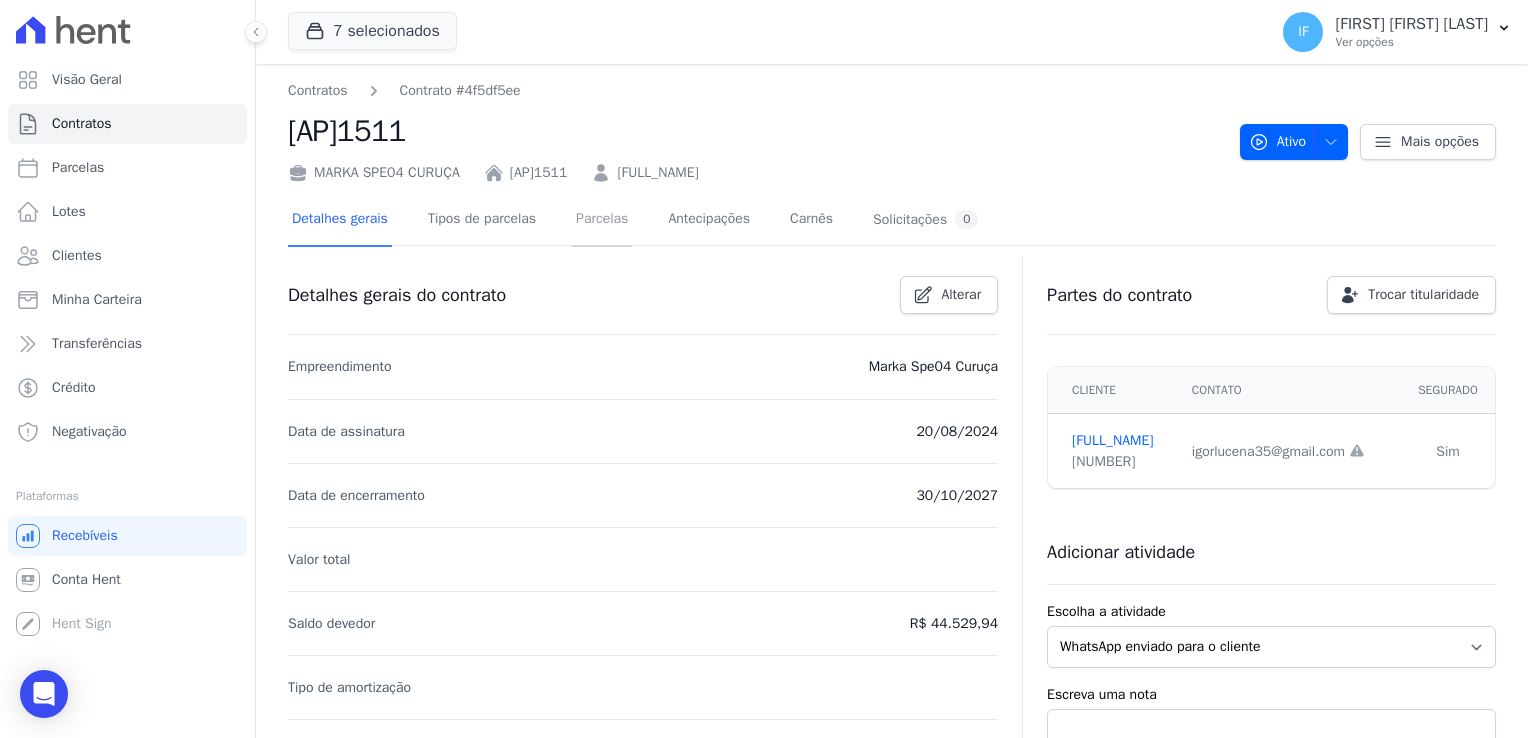 click on "Parcelas" at bounding box center (602, 220) 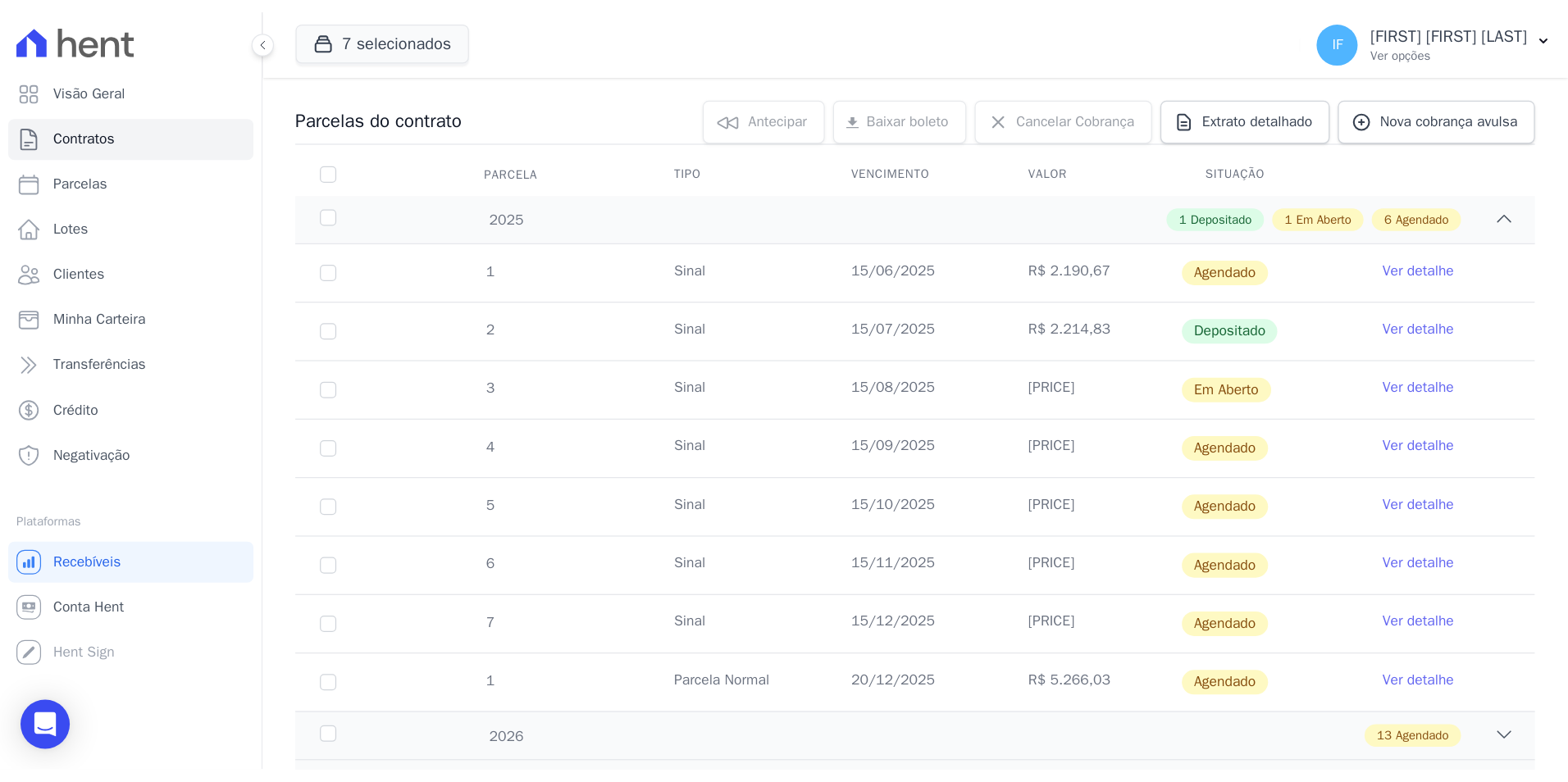 scroll, scrollTop: 164, scrollLeft: 0, axis: vertical 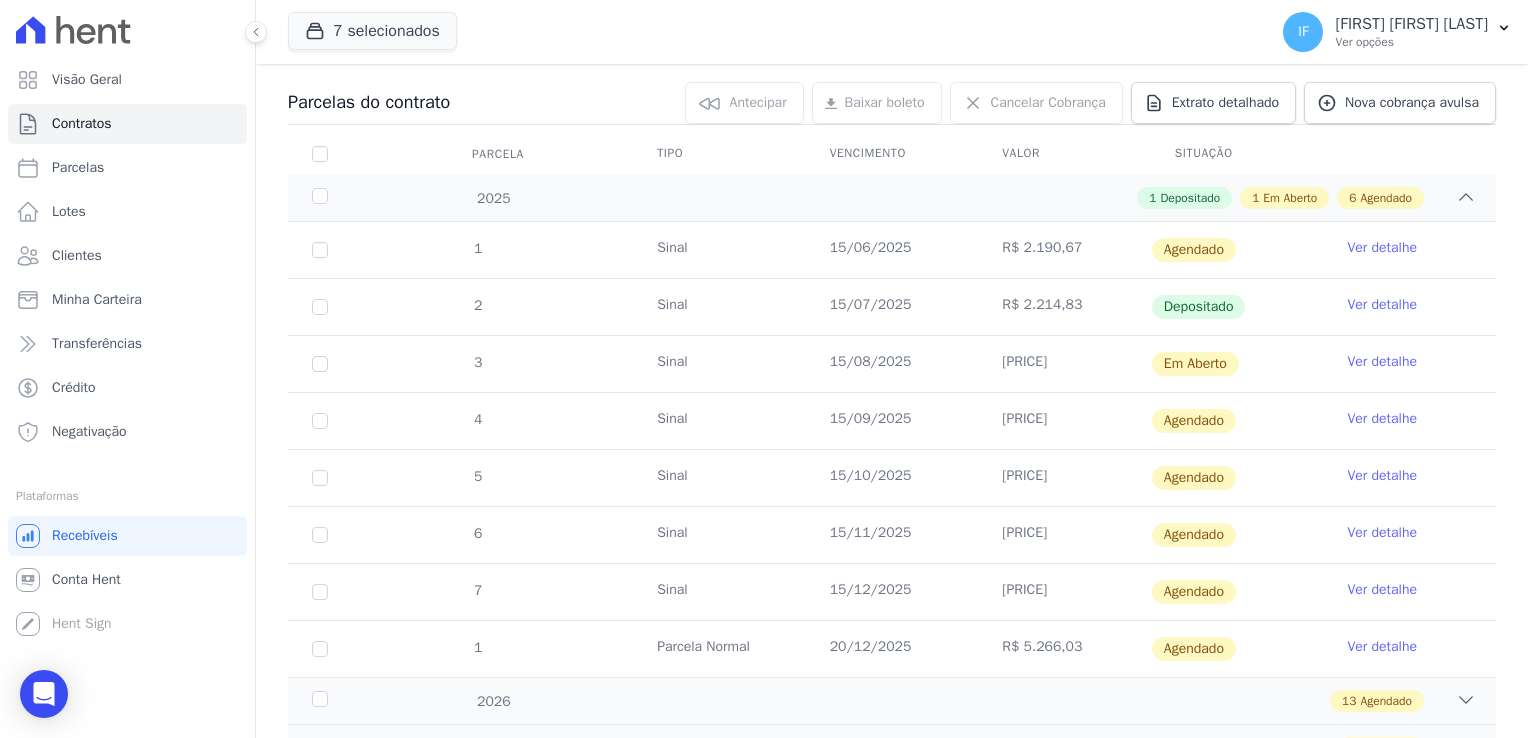 click on "[PRICE]" at bounding box center (1064, 364) 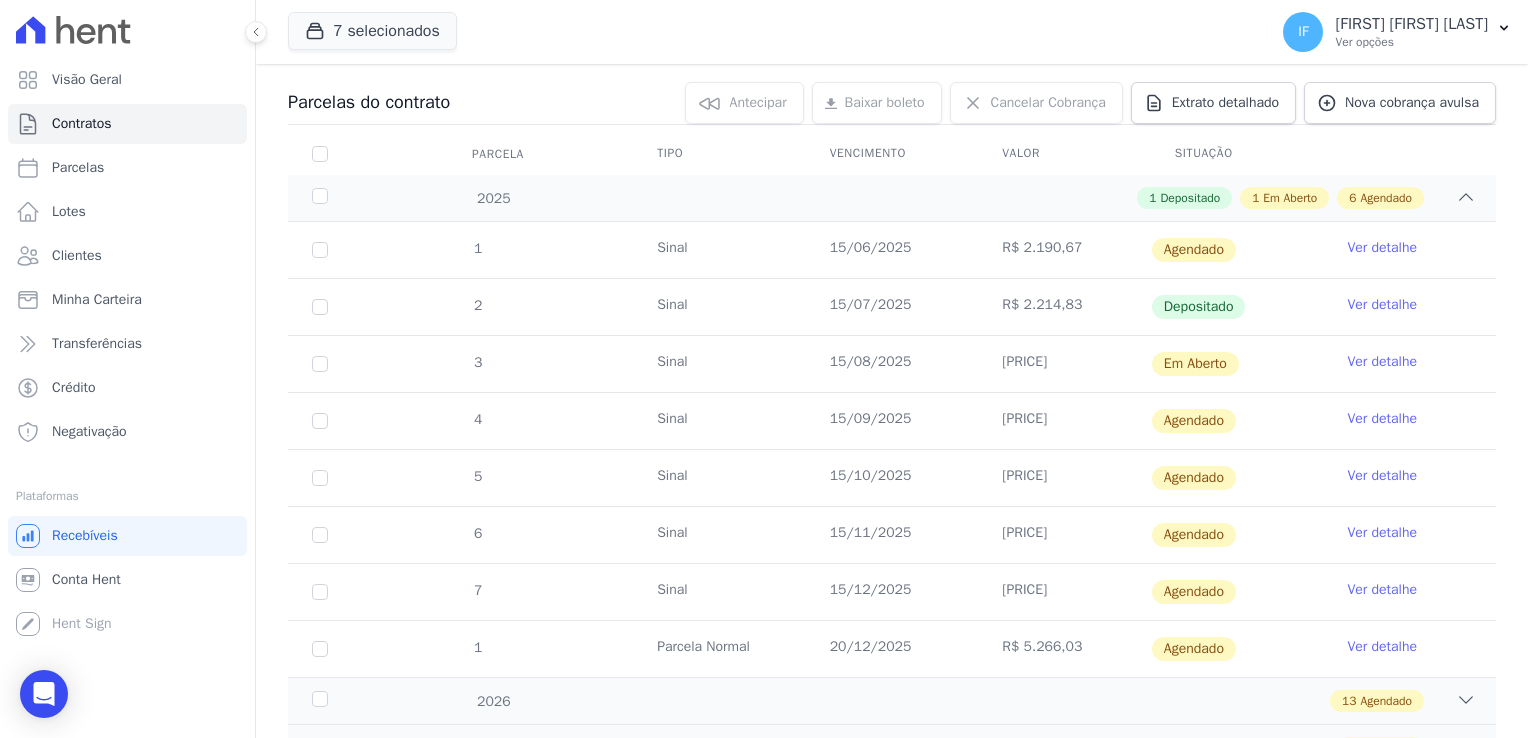 click on "Ver detalhe" at bounding box center (1382, 362) 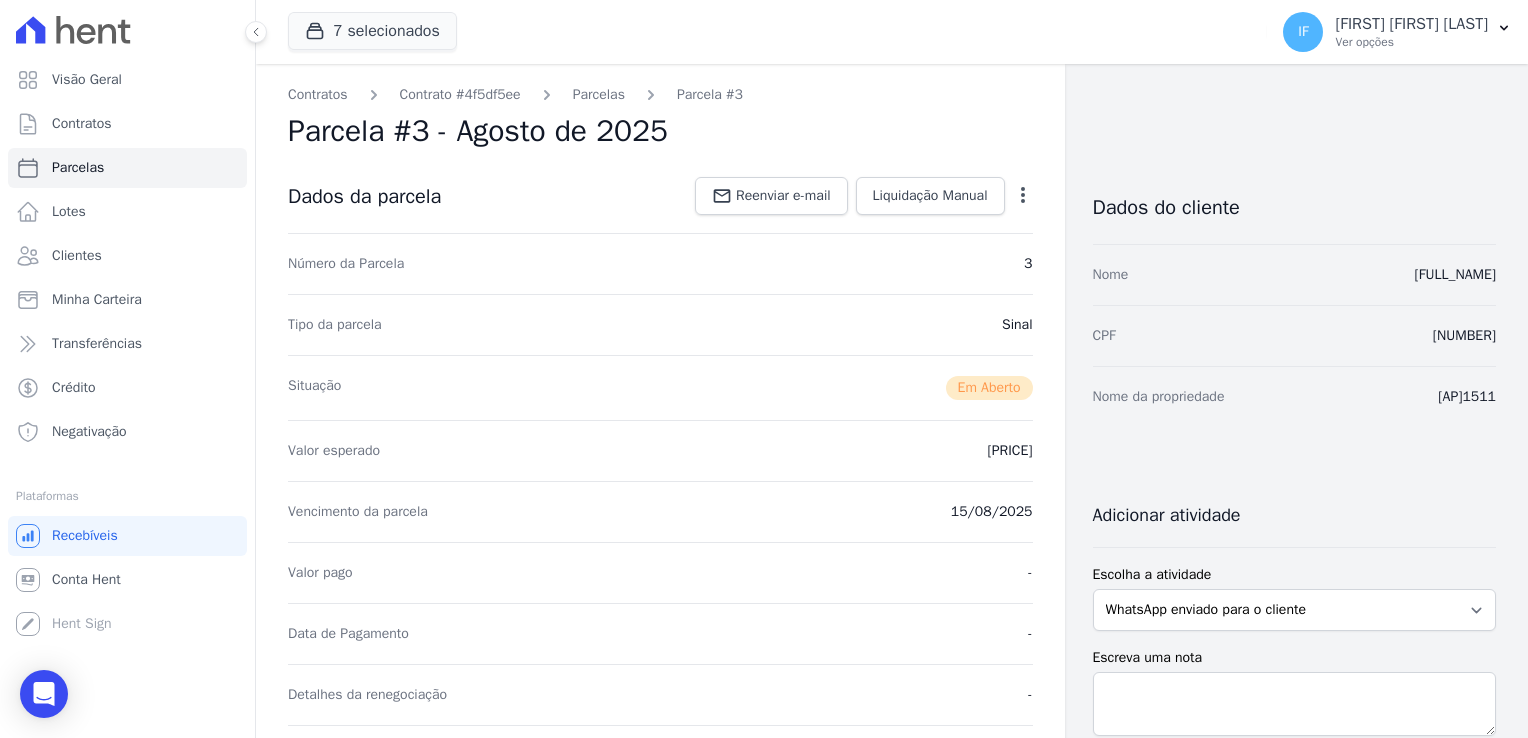 click 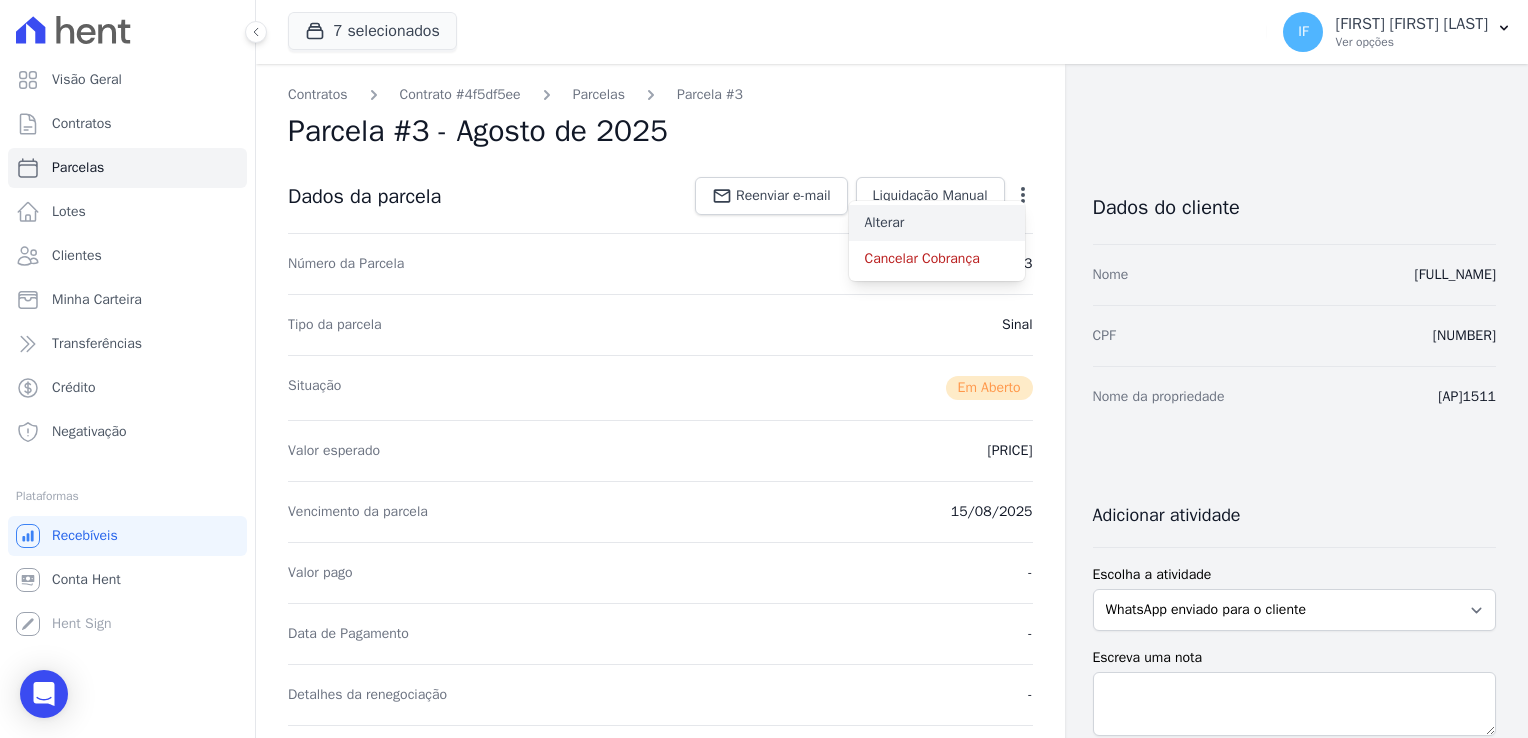 click on "Alterar" at bounding box center (937, 223) 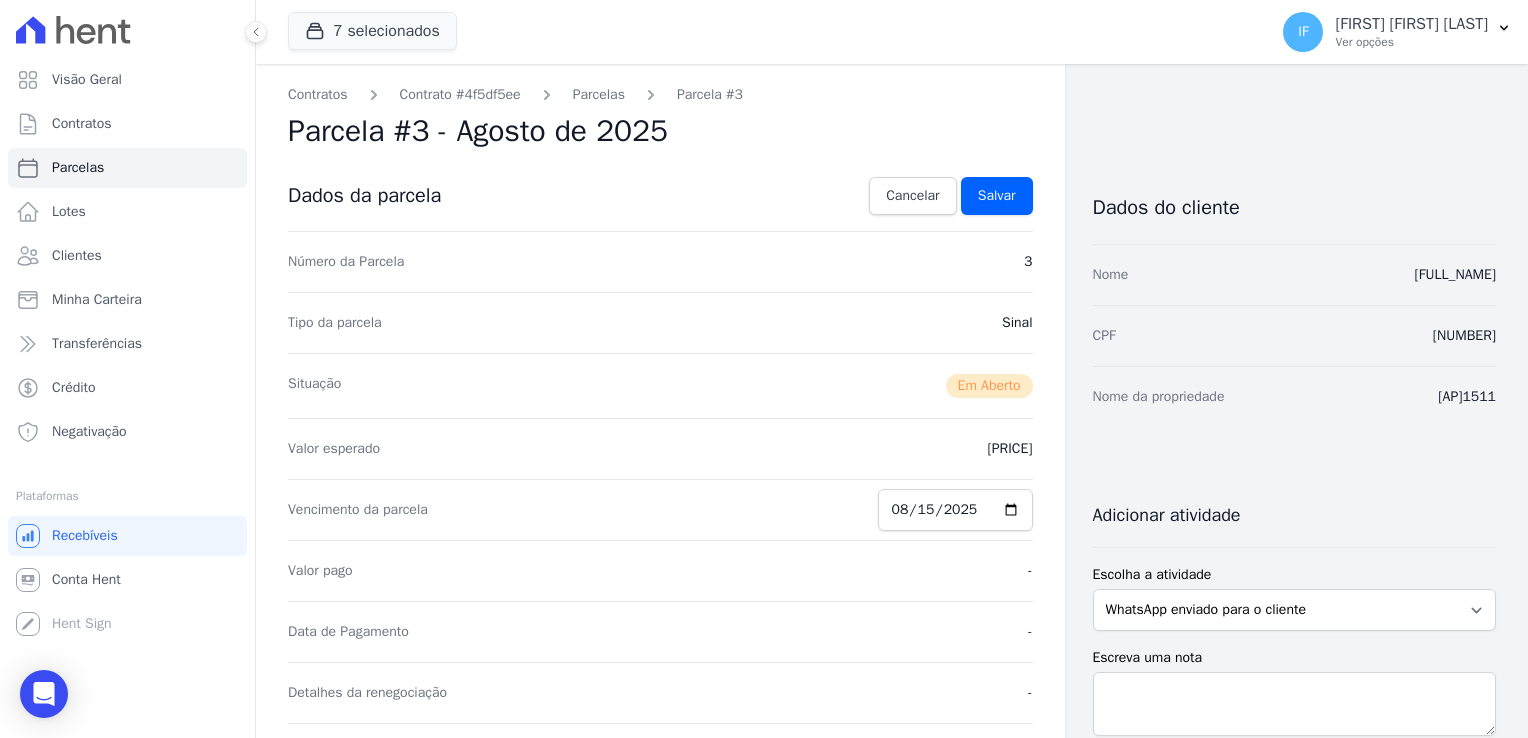drag, startPoint x: 968, startPoint y: 457, endPoint x: 969, endPoint y: 446, distance: 11.045361 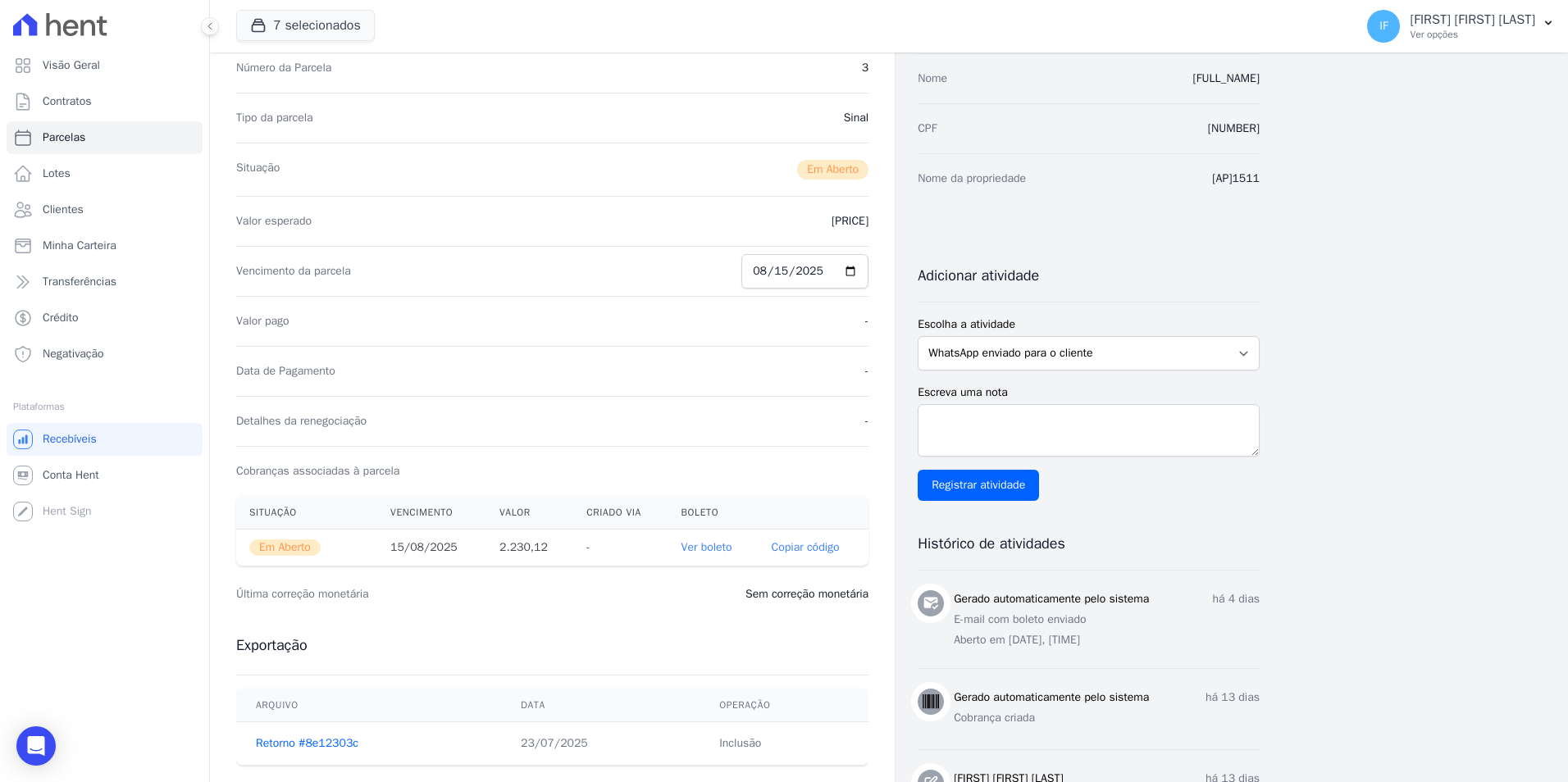 scroll, scrollTop: 164, scrollLeft: 0, axis: vertical 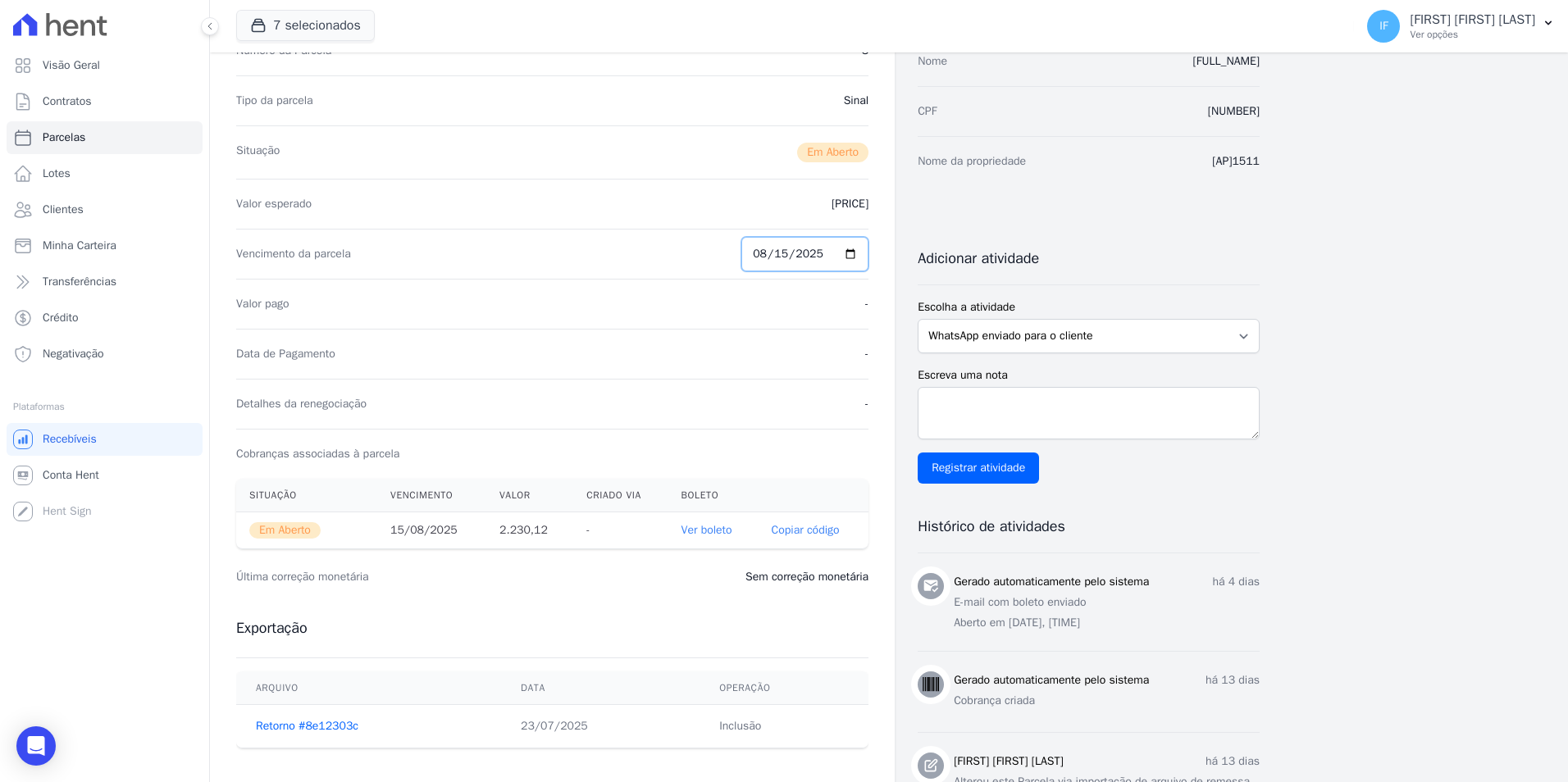 click on "2025-08-15" at bounding box center [805, 254] 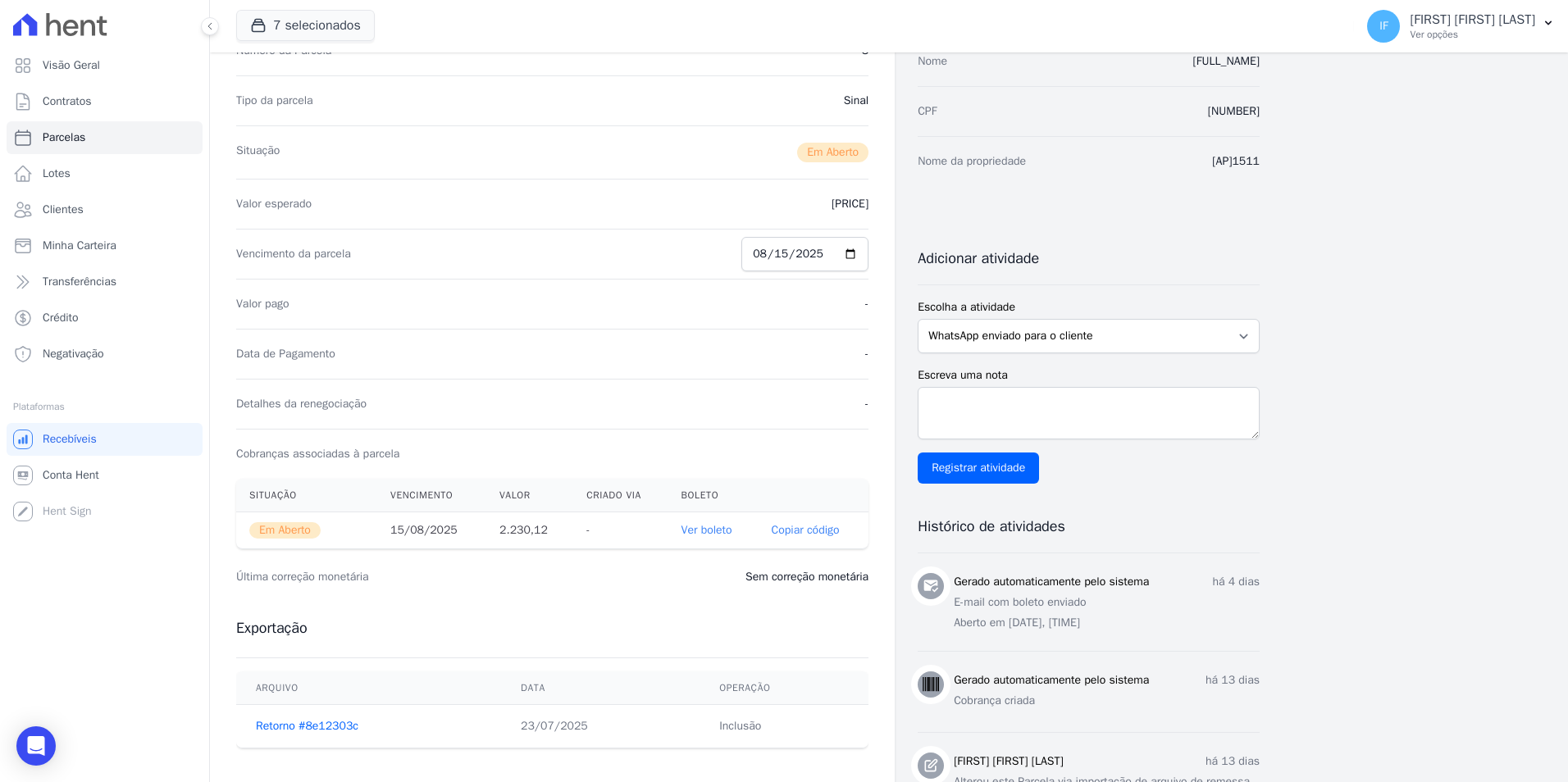 click on "[PRICE]" at bounding box center (850, 204) 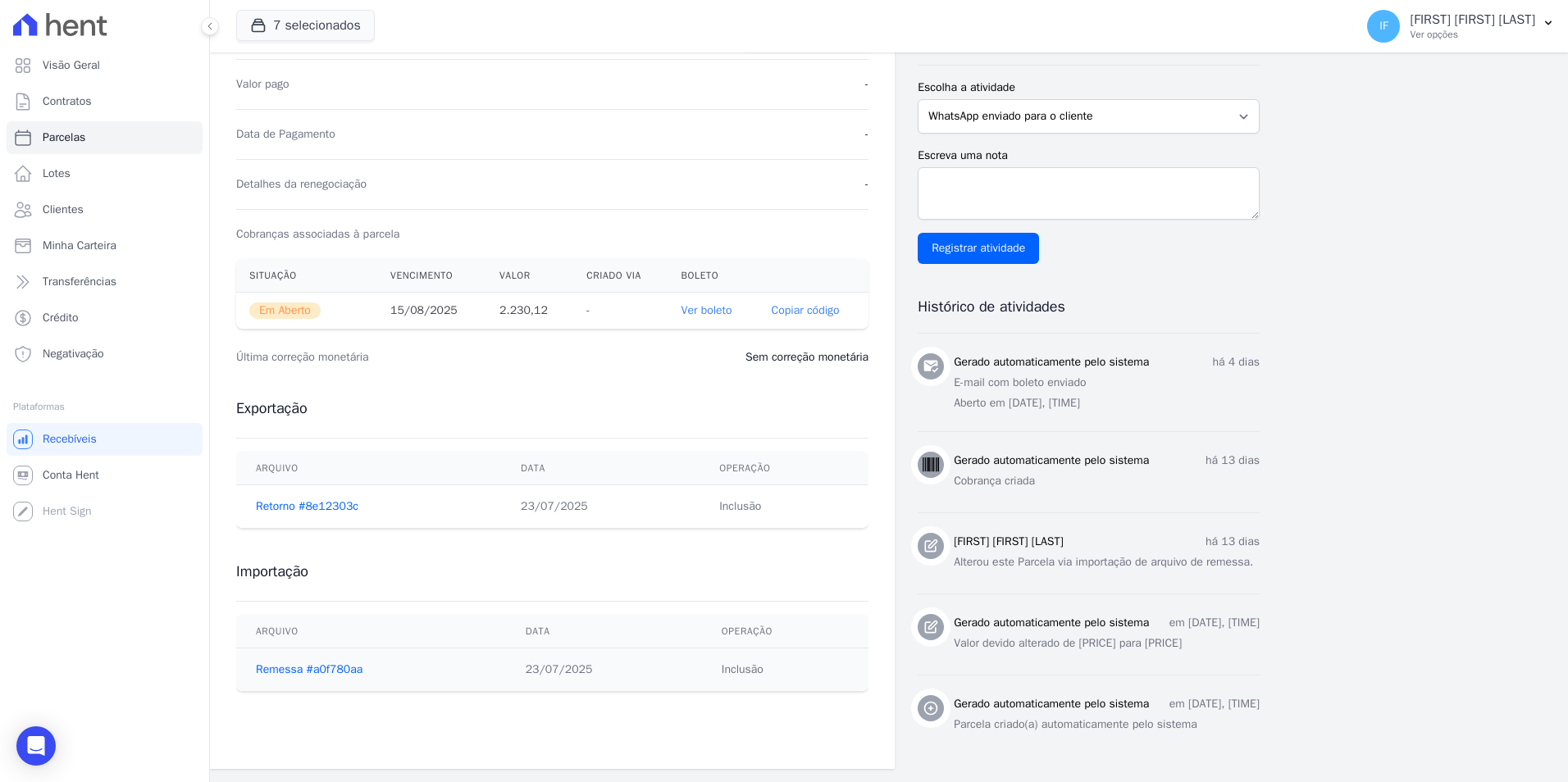 scroll, scrollTop: 418, scrollLeft: 0, axis: vertical 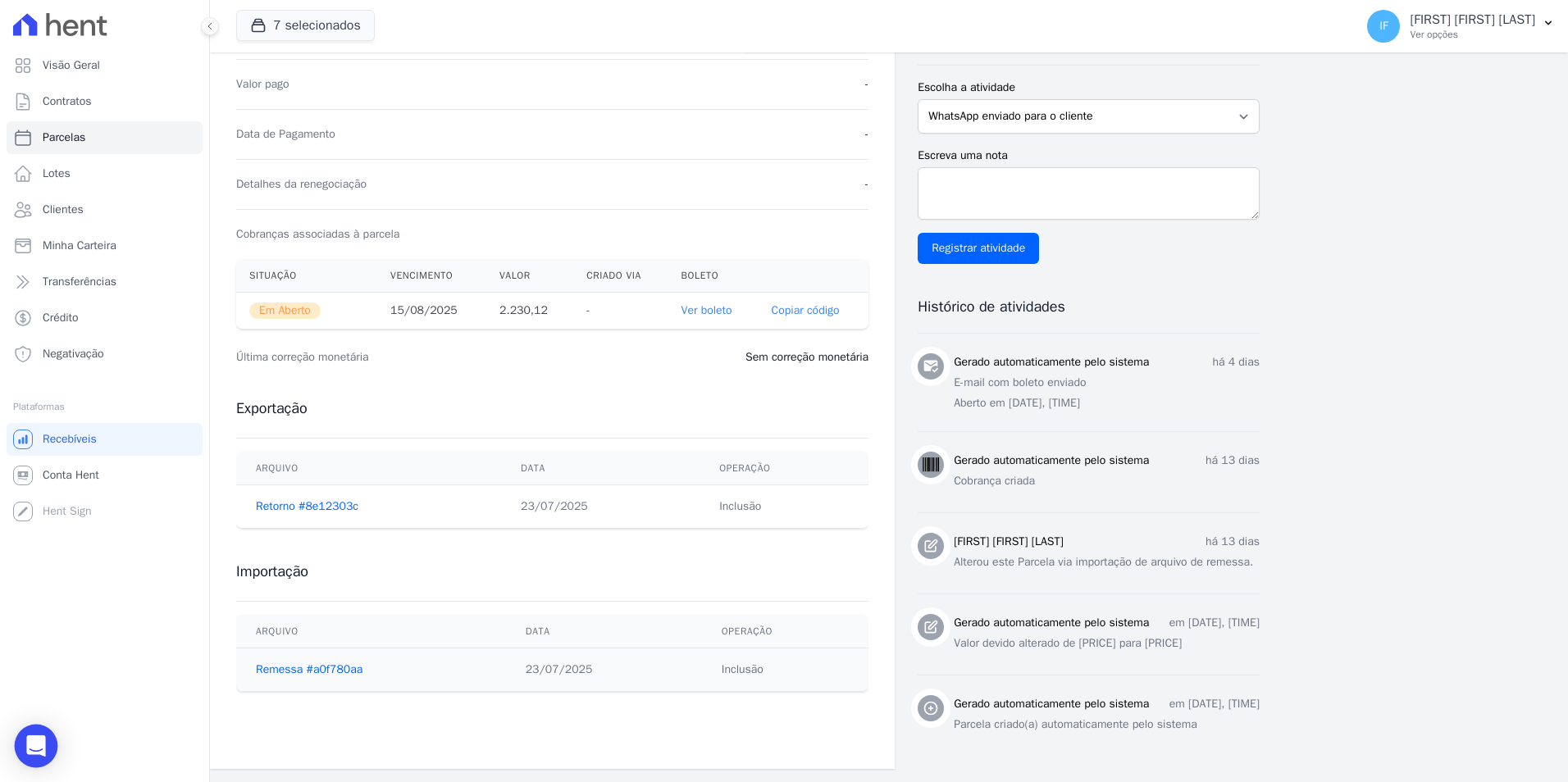 click 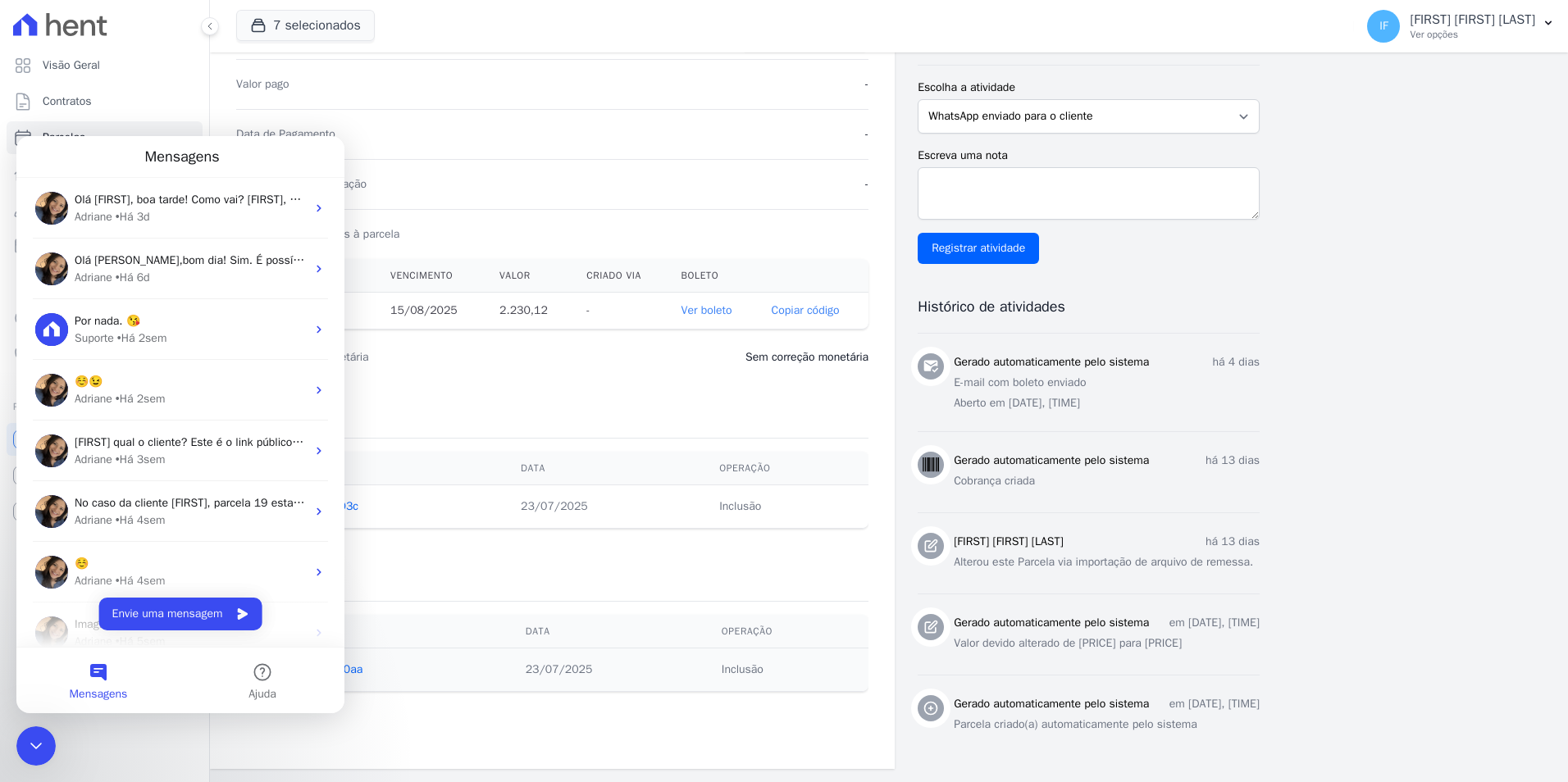 scroll, scrollTop: 0, scrollLeft: 0, axis: both 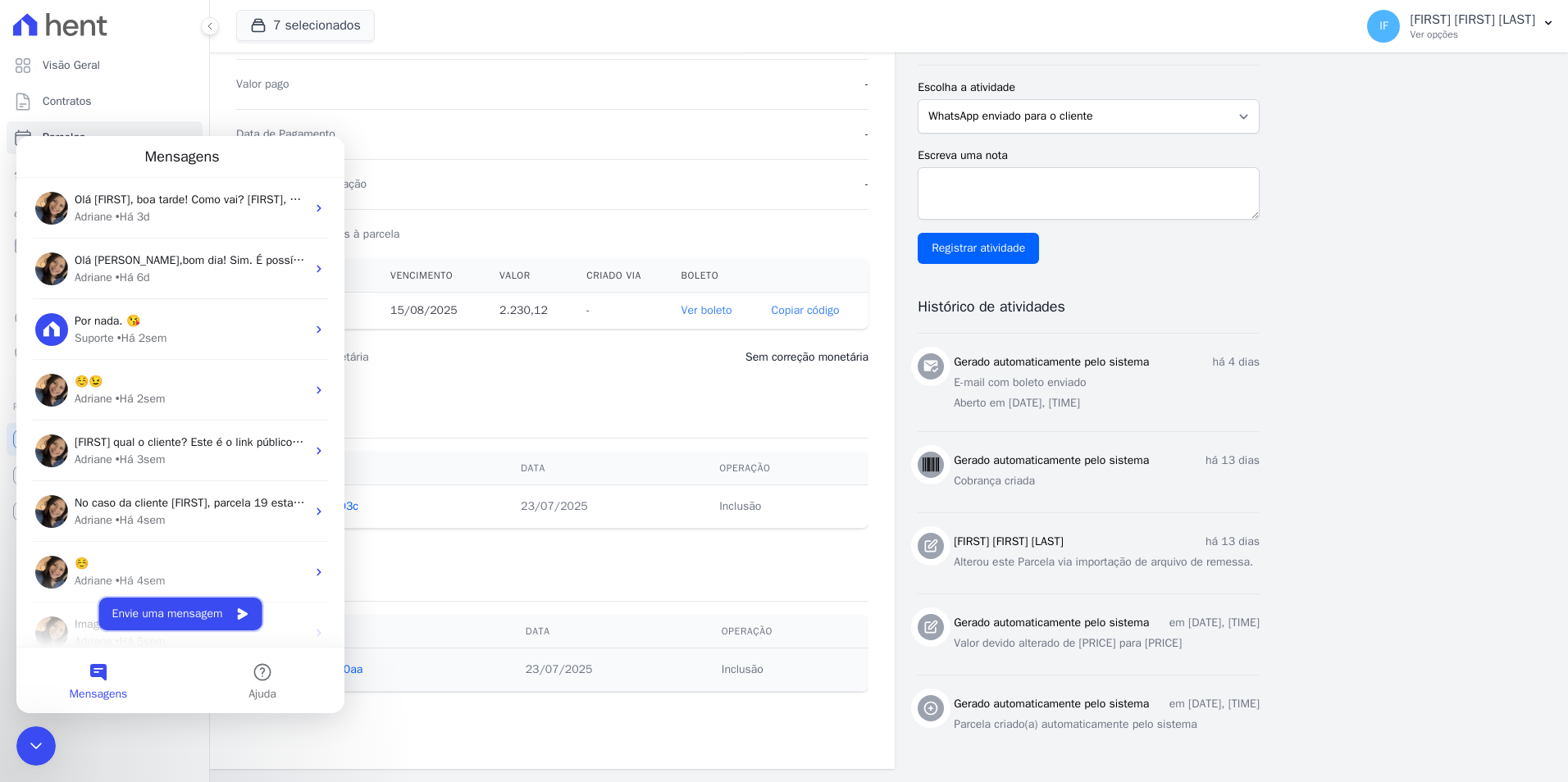 click on "Envie uma mensagem" at bounding box center [180, 614] 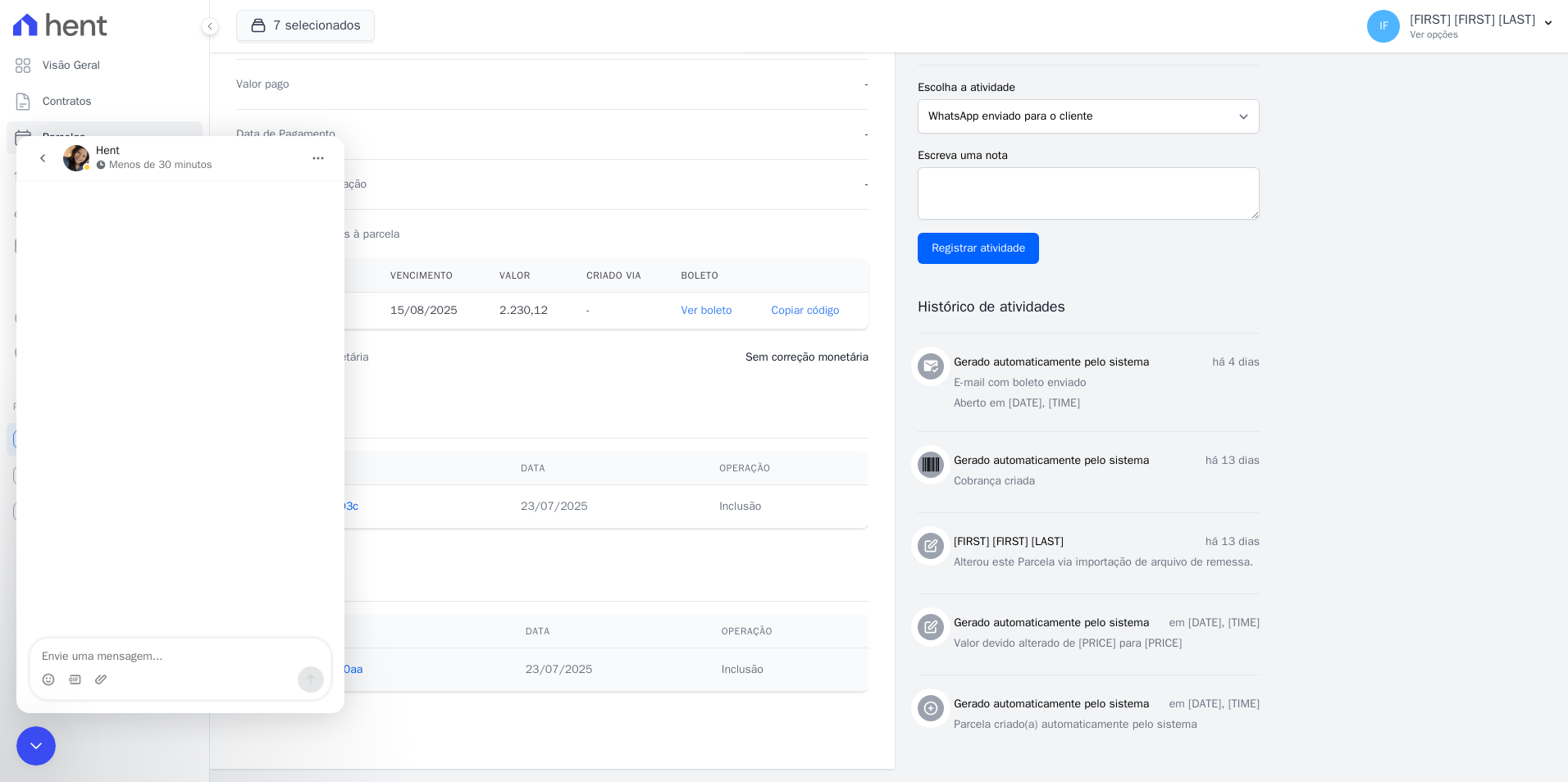 click at bounding box center [180, 652] 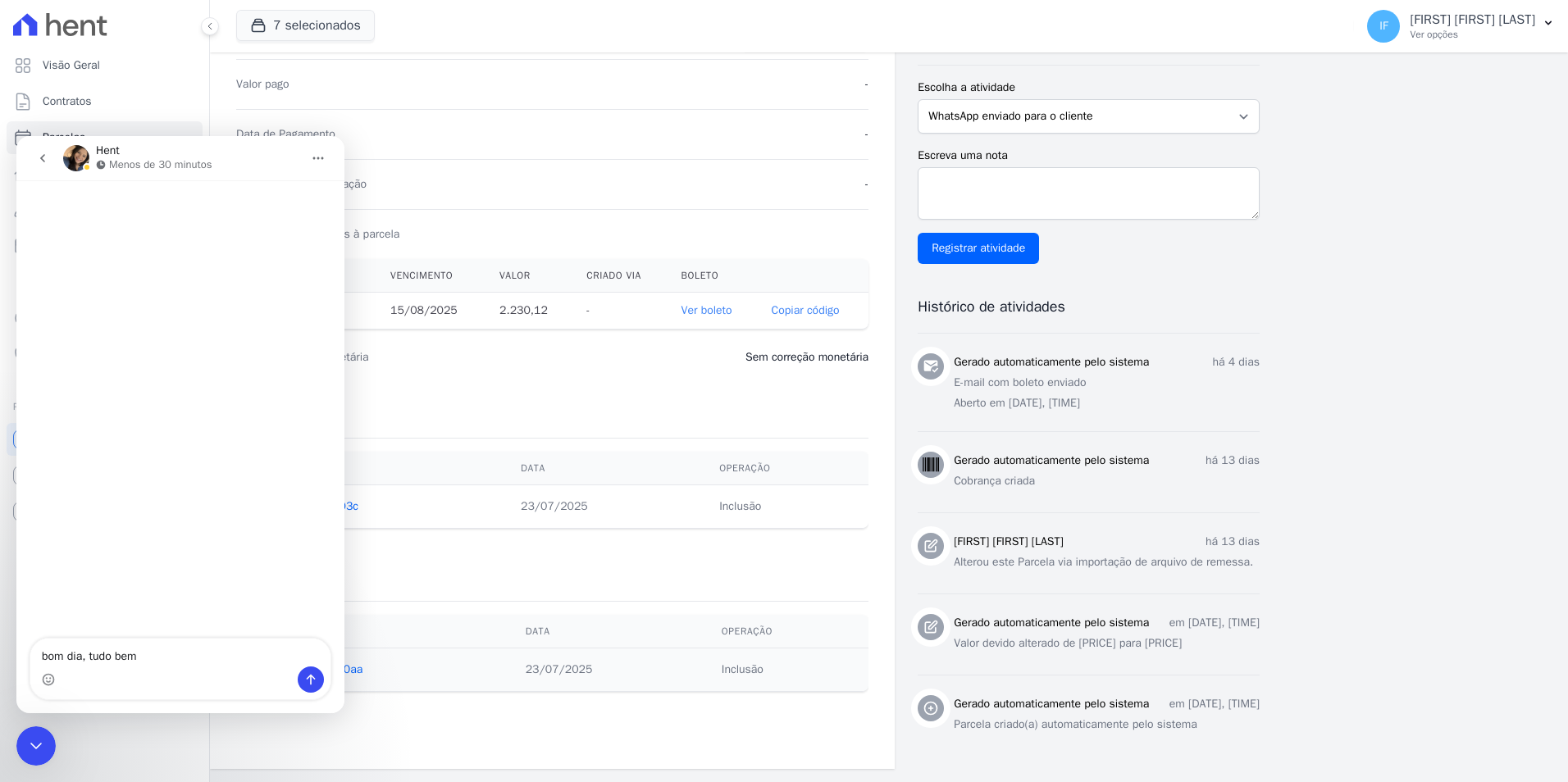 type on "bom dia, tudo bem?" 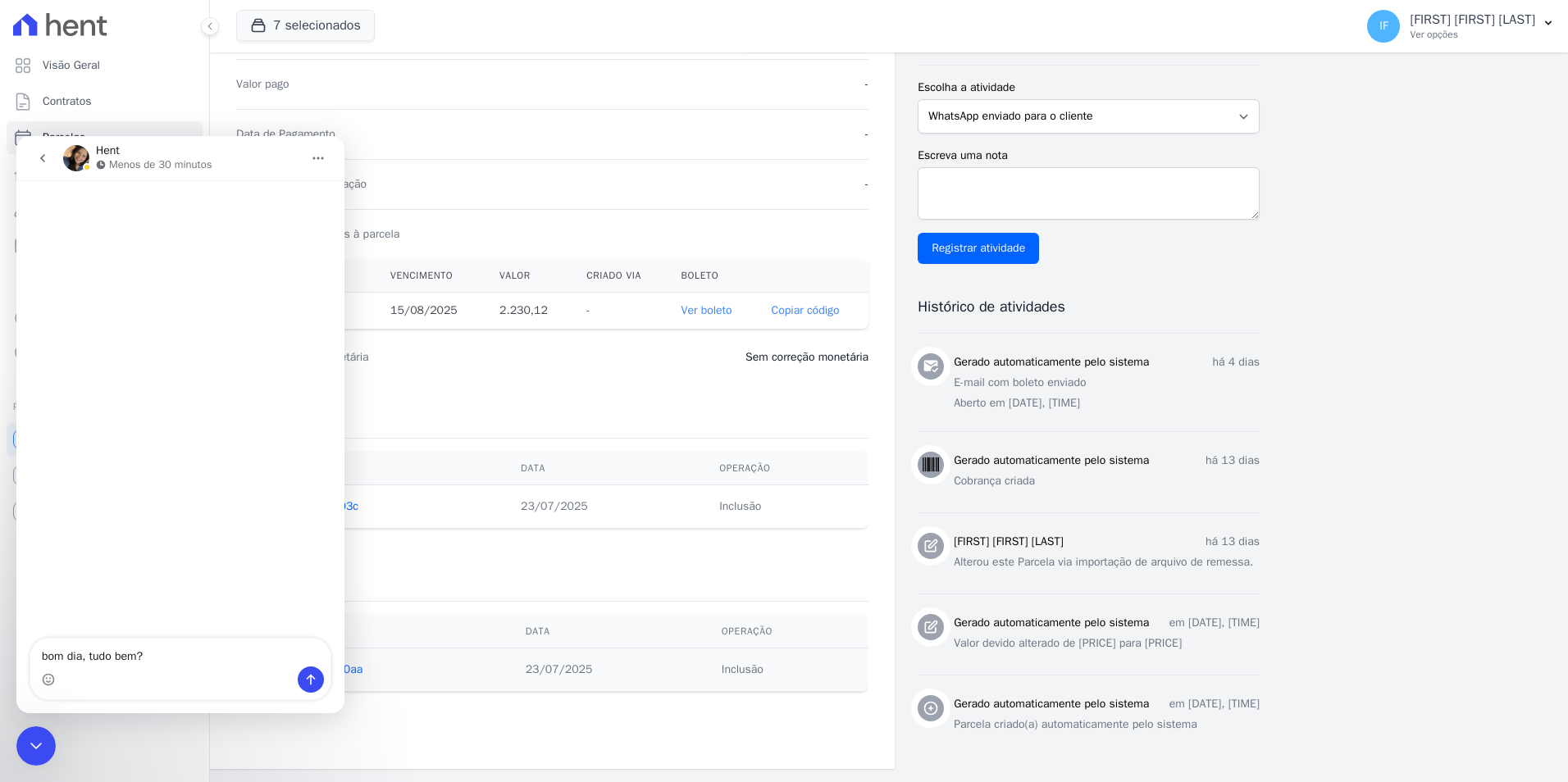 type 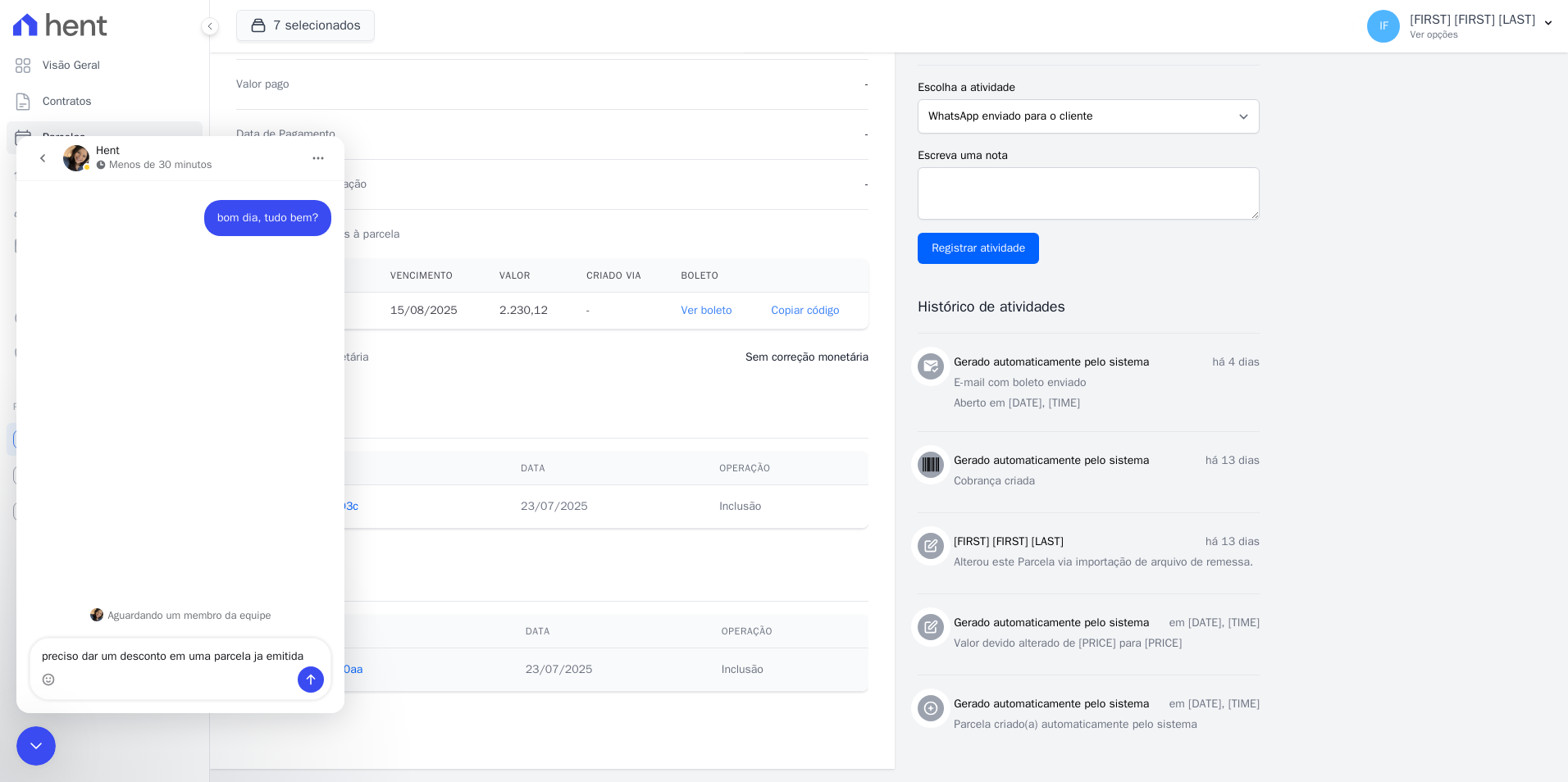 type on "preciso dar um desconto em uma parcela ja emitida" 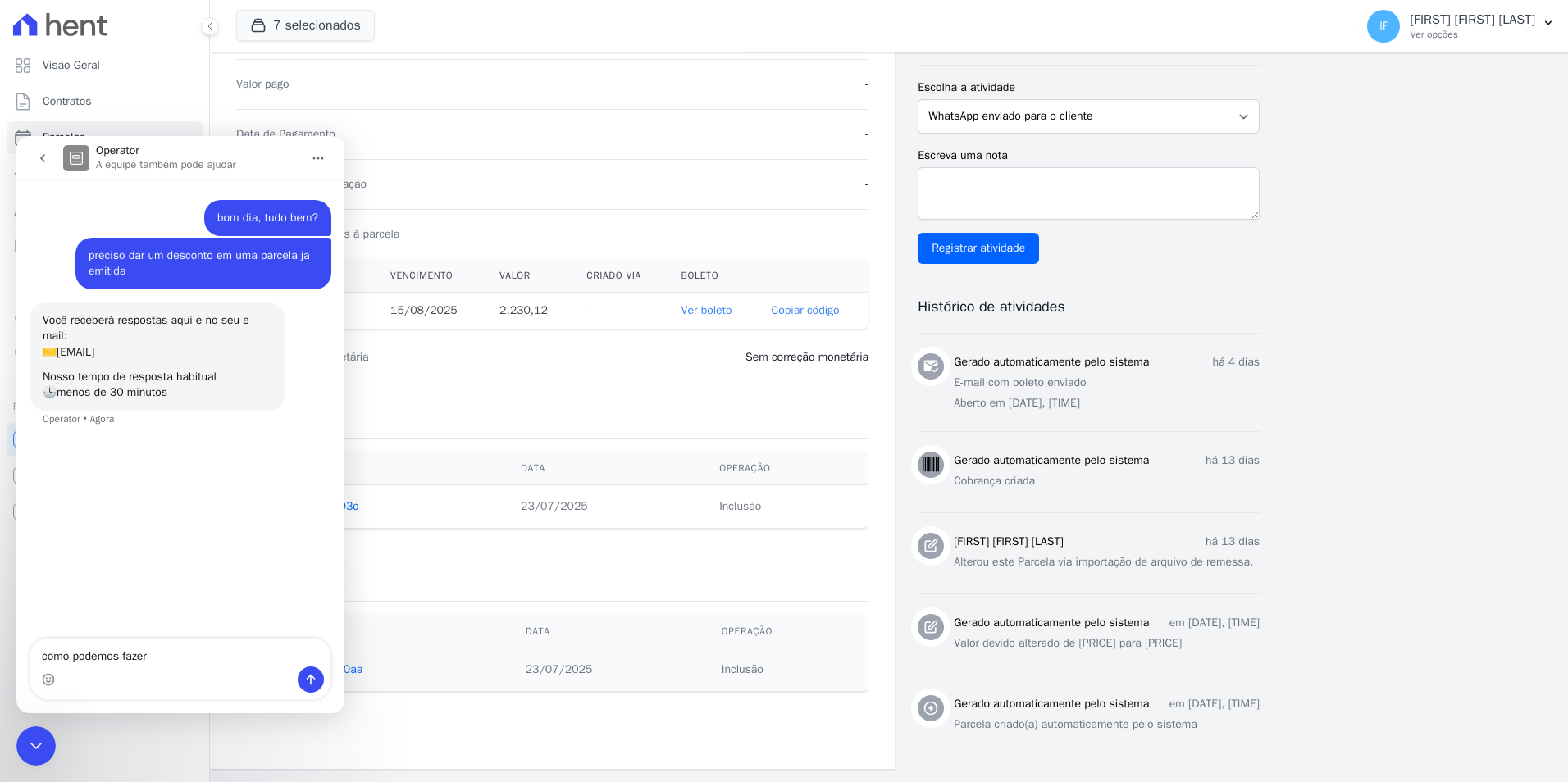 type on "como podemos fazer?" 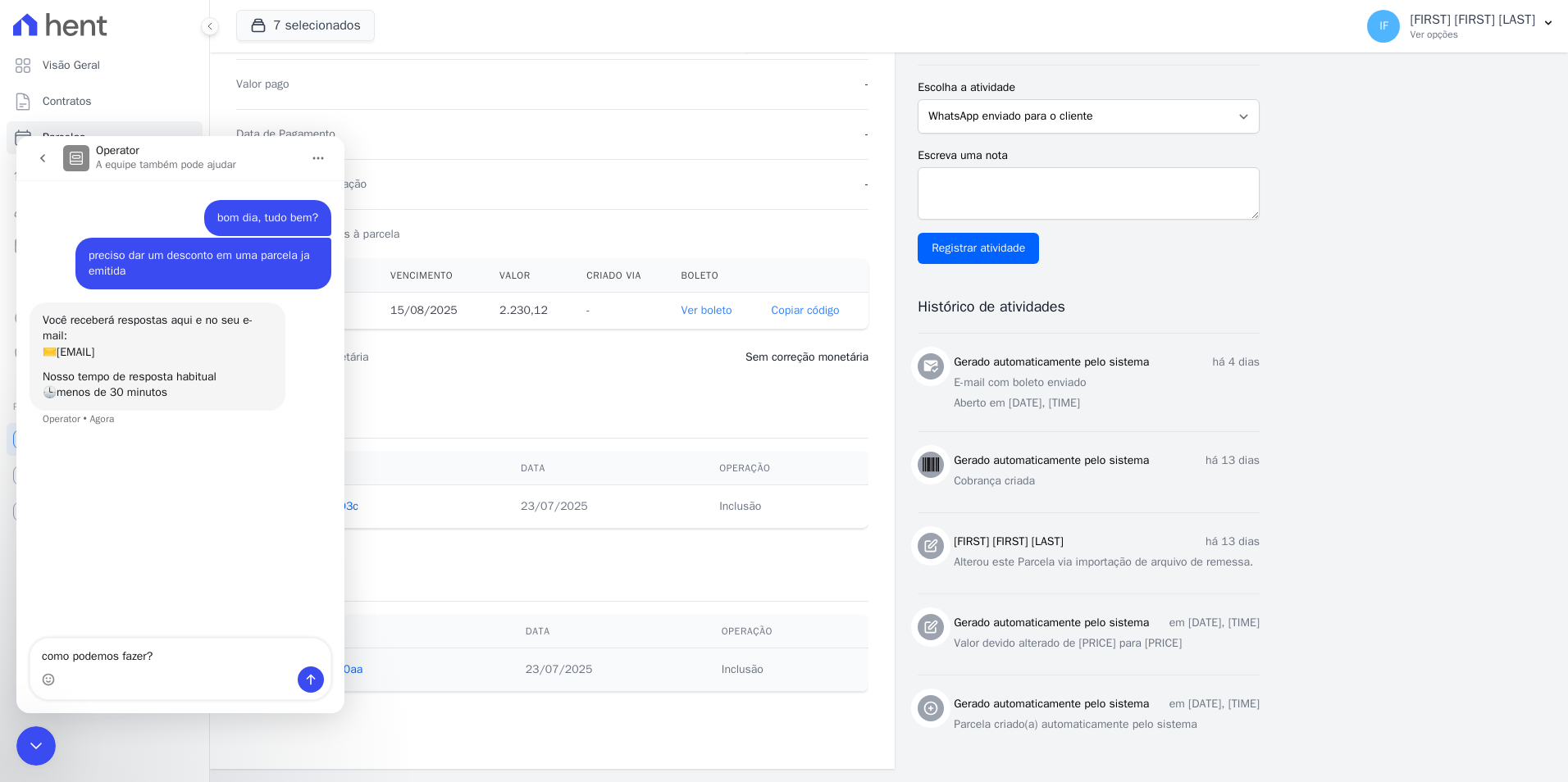 type 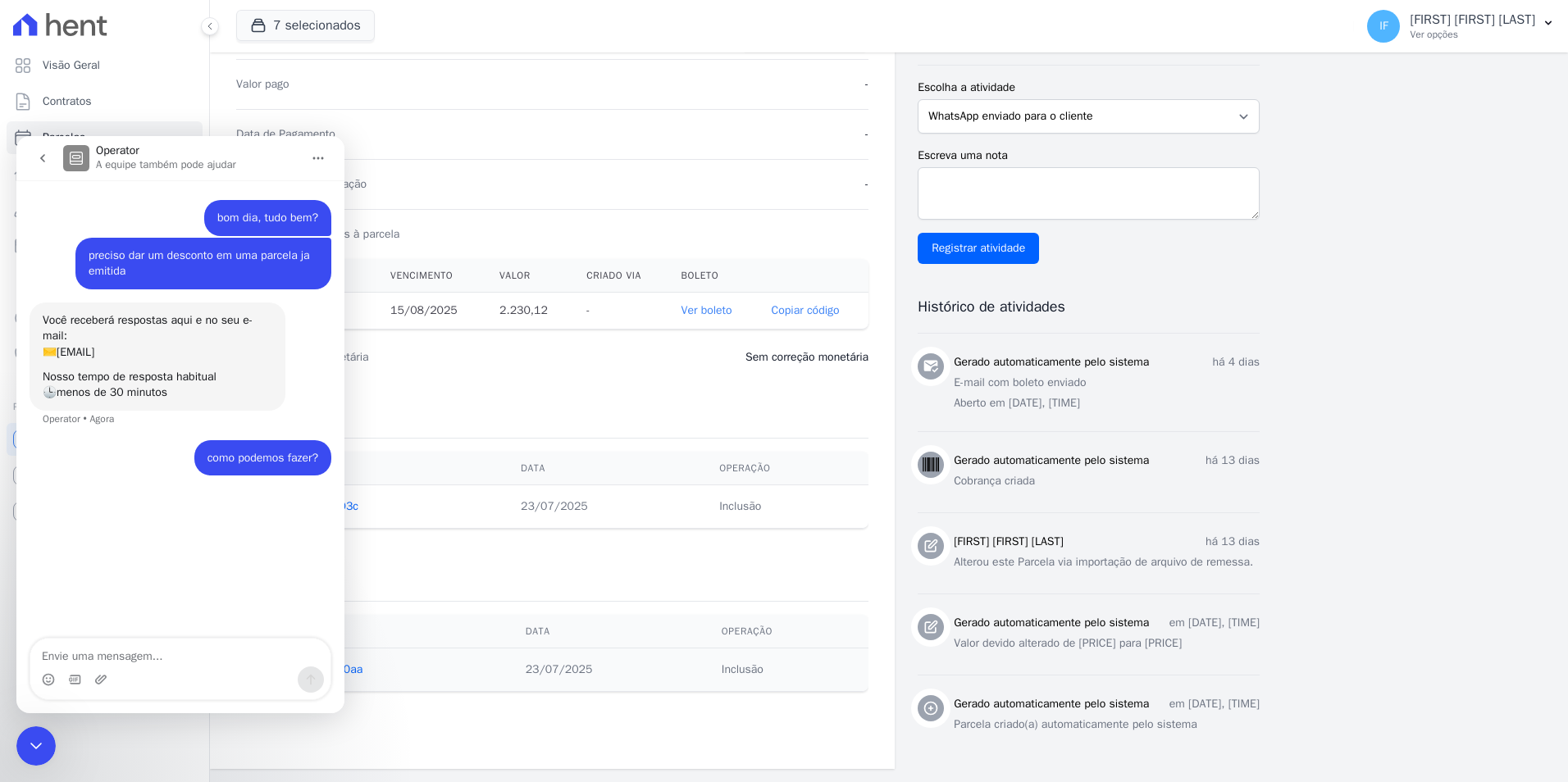 click 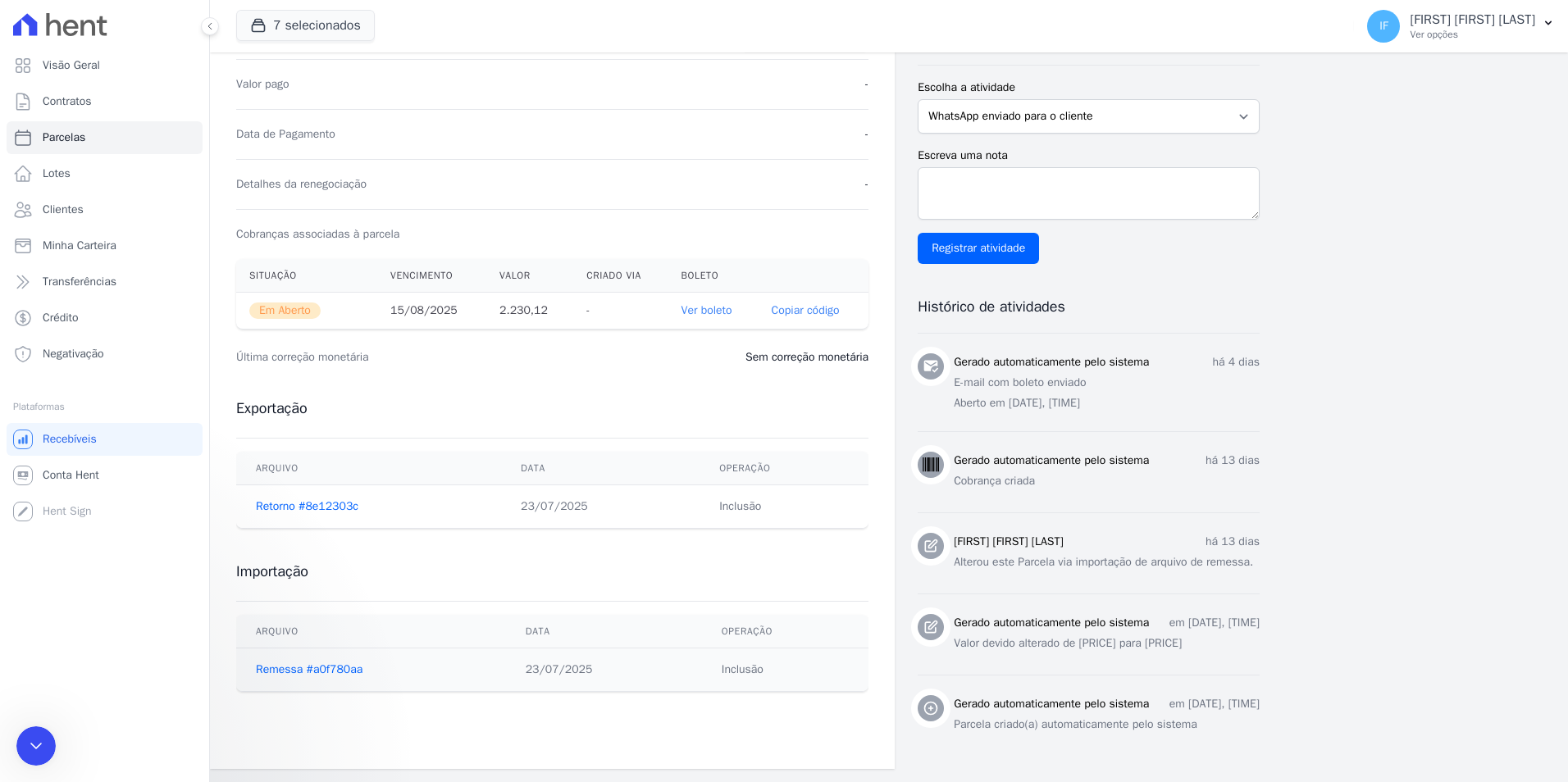 scroll, scrollTop: 0, scrollLeft: 0, axis: both 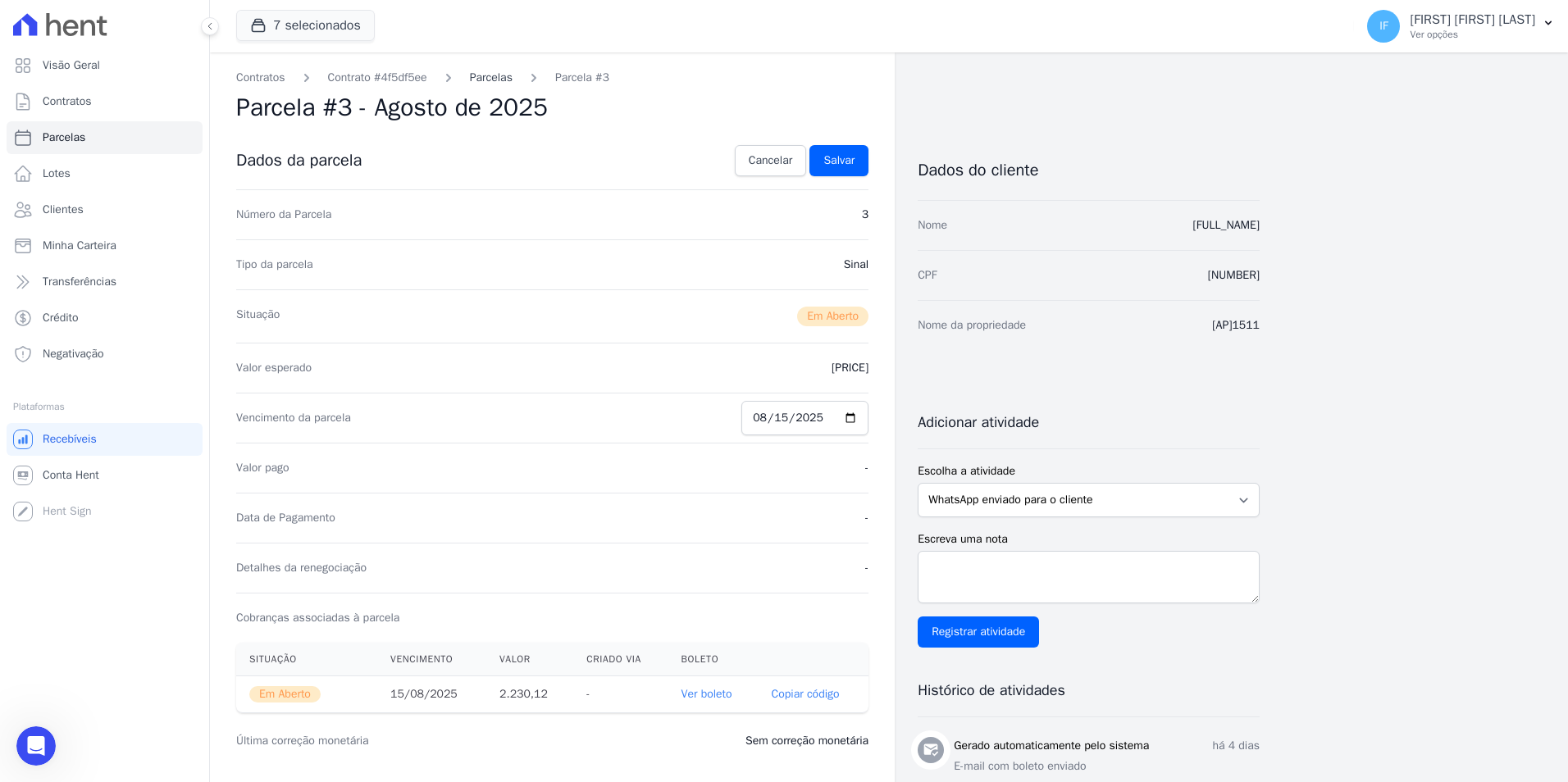 click on "Parcelas" at bounding box center [491, 77] 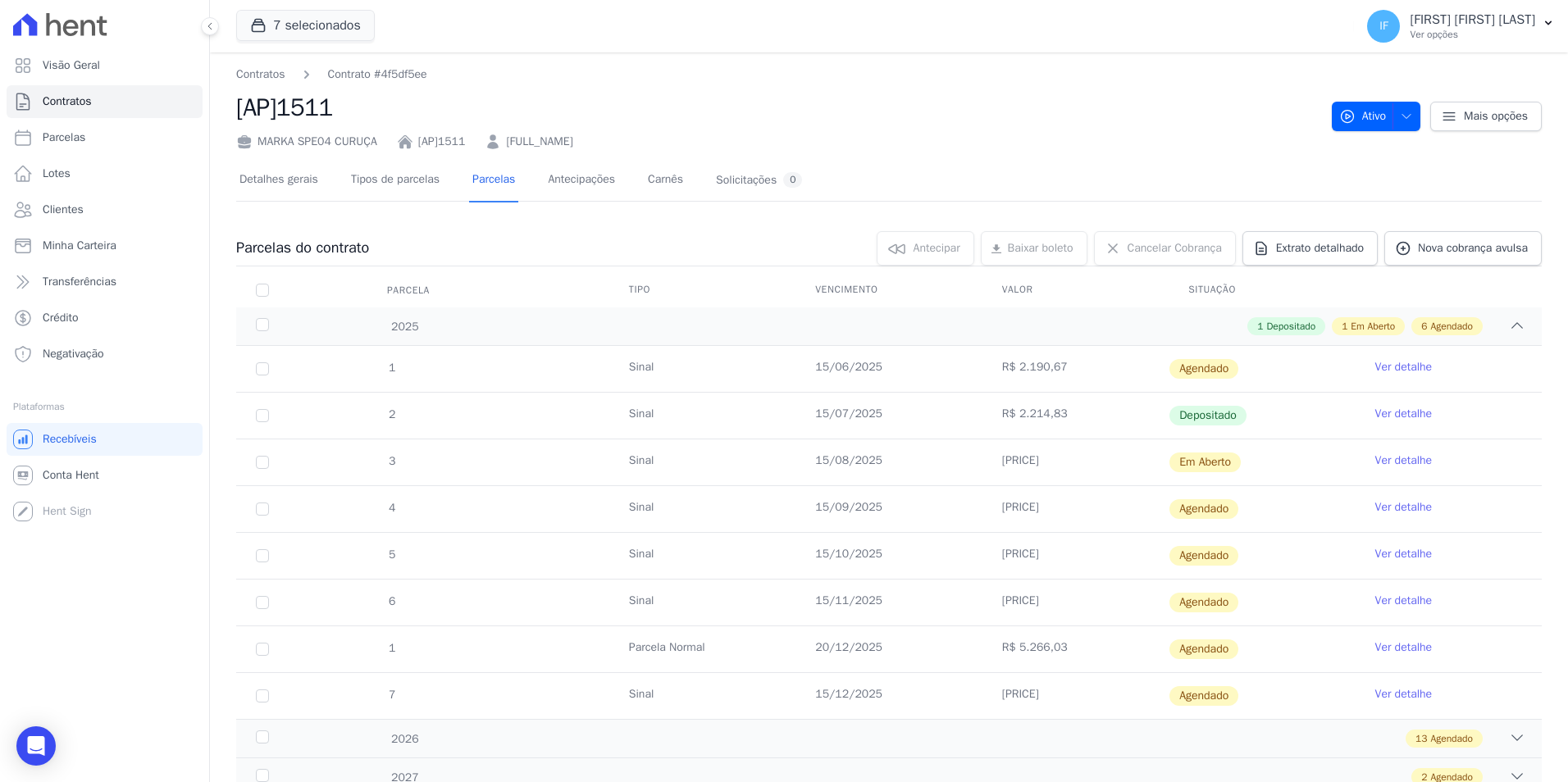 click on "Ver detalhe" at bounding box center [1404, 461] 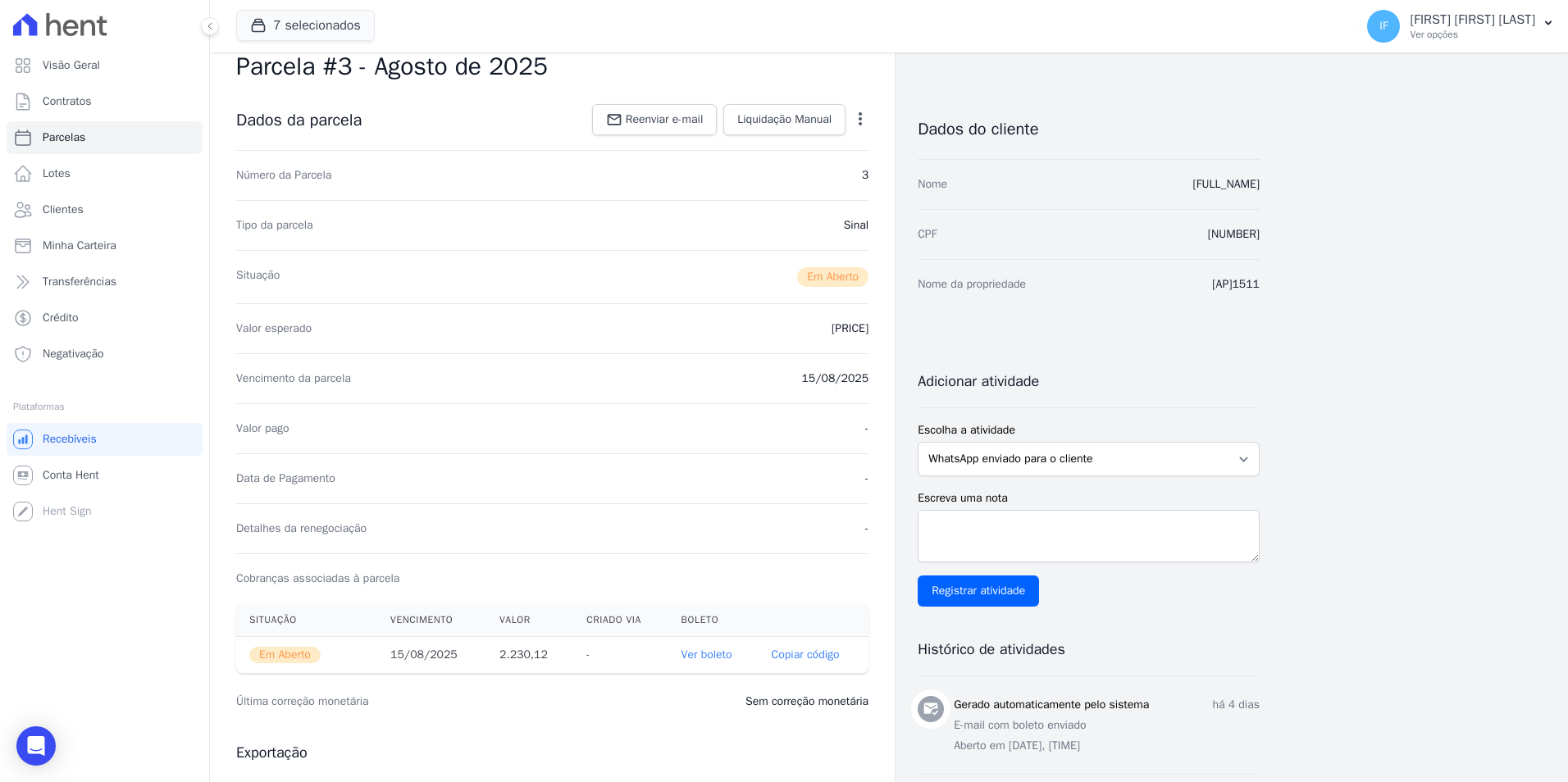 scroll, scrollTop: 0, scrollLeft: 0, axis: both 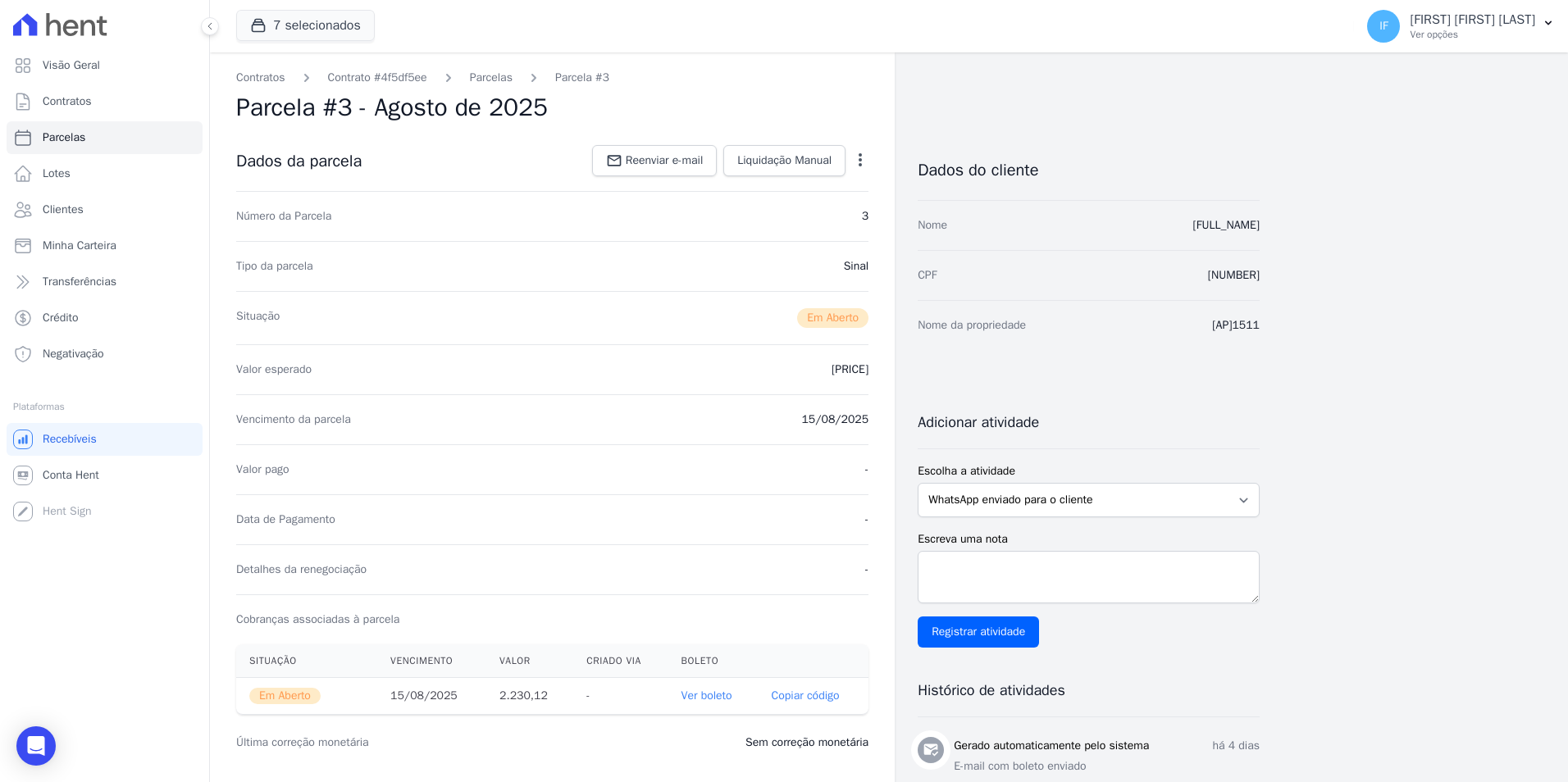 click 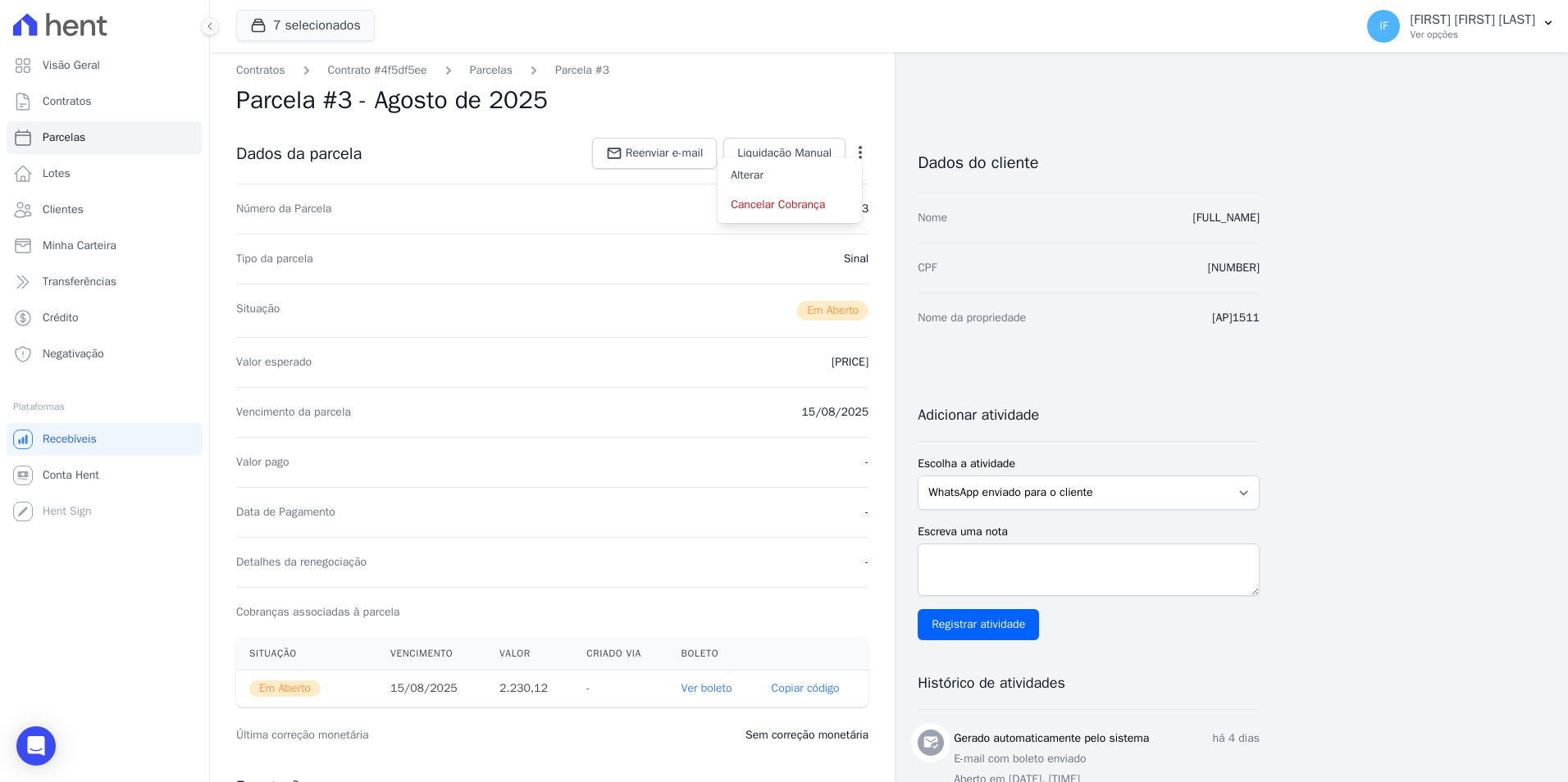 scroll, scrollTop: 0, scrollLeft: 0, axis: both 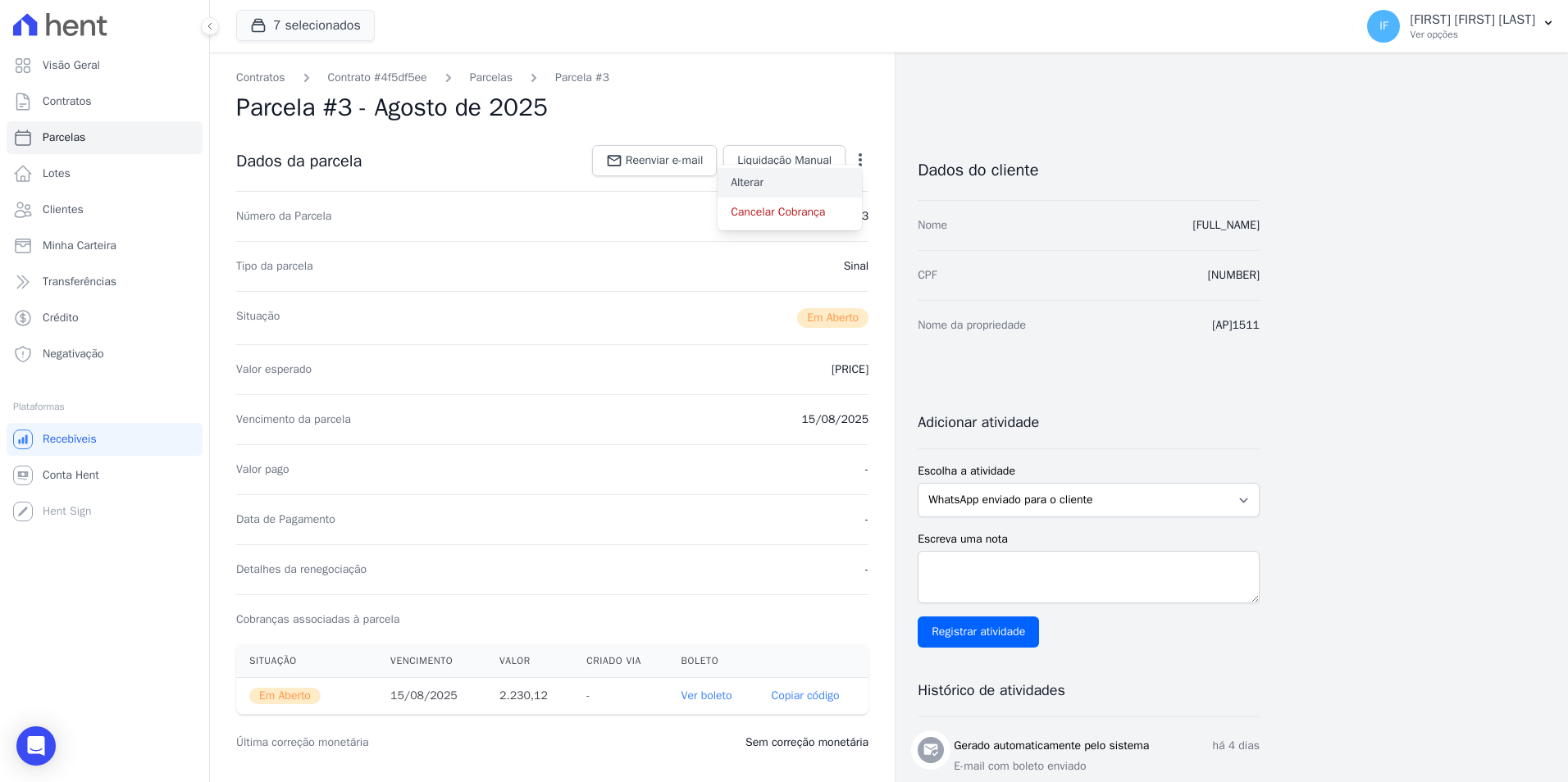 click on "Alterar" at bounding box center (790, 183) 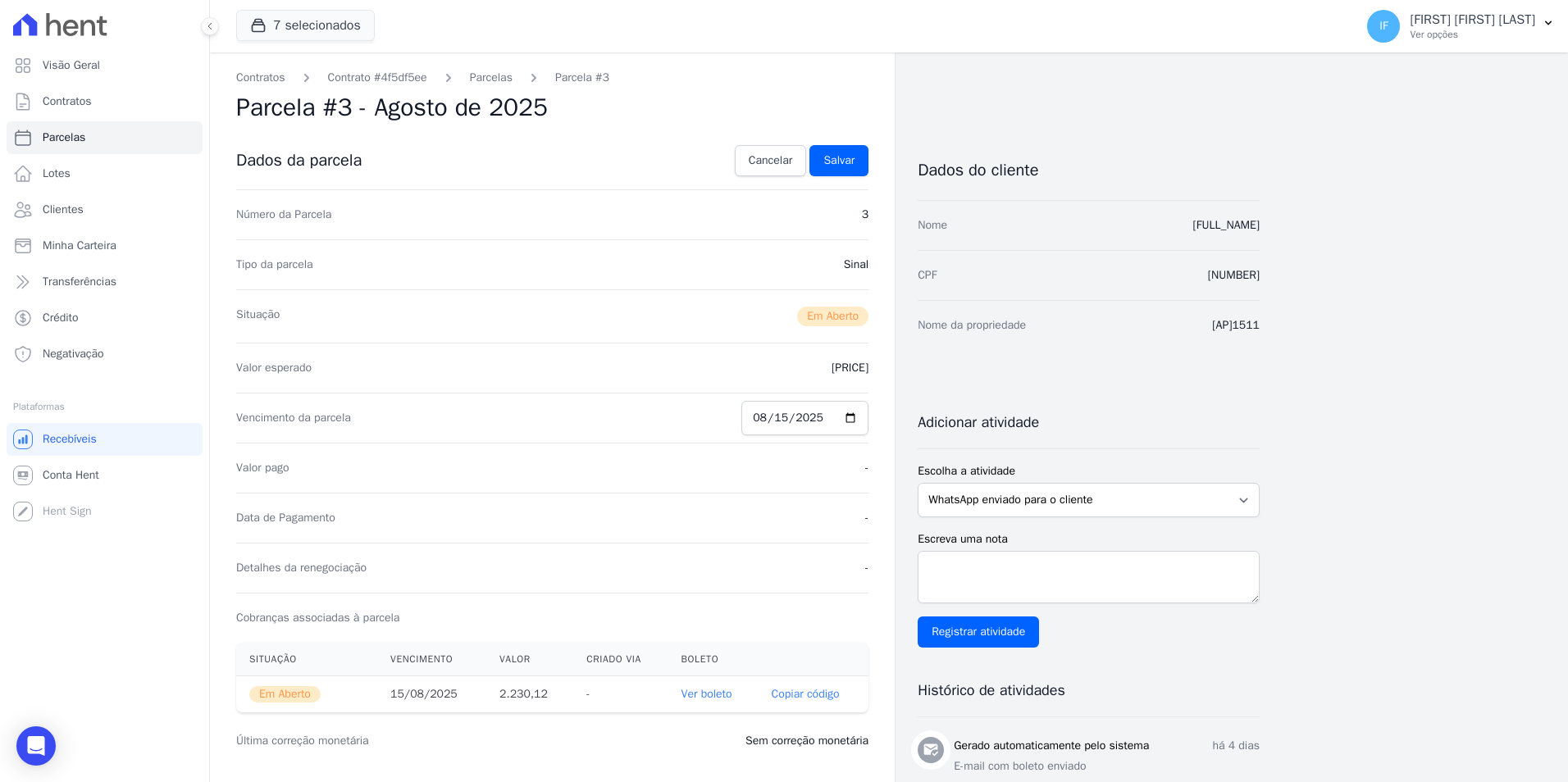 click on "[PRICE]" at bounding box center (850, 368) 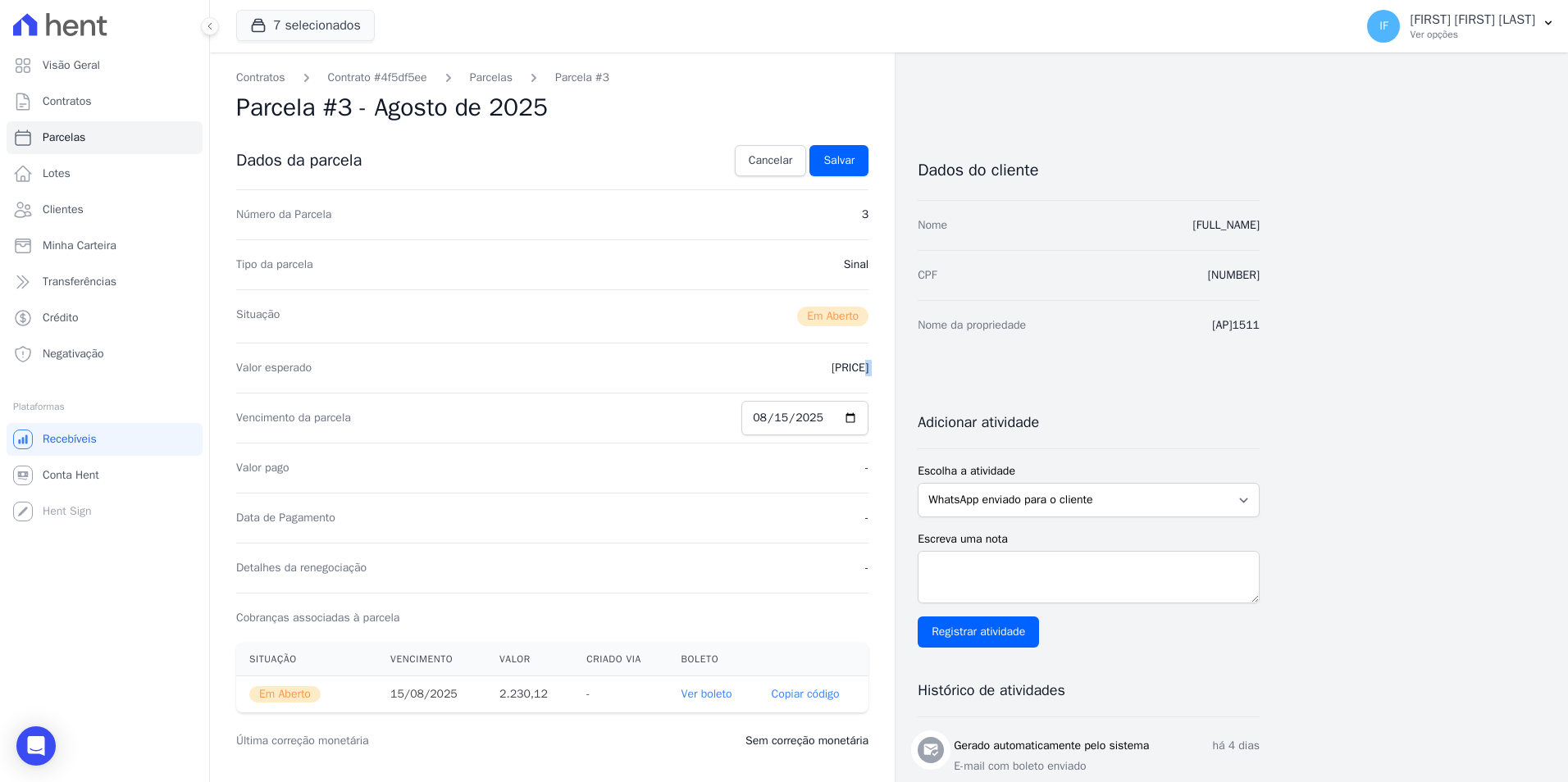 drag, startPoint x: 819, startPoint y: 371, endPoint x: 877, endPoint y: 375, distance: 58.13777 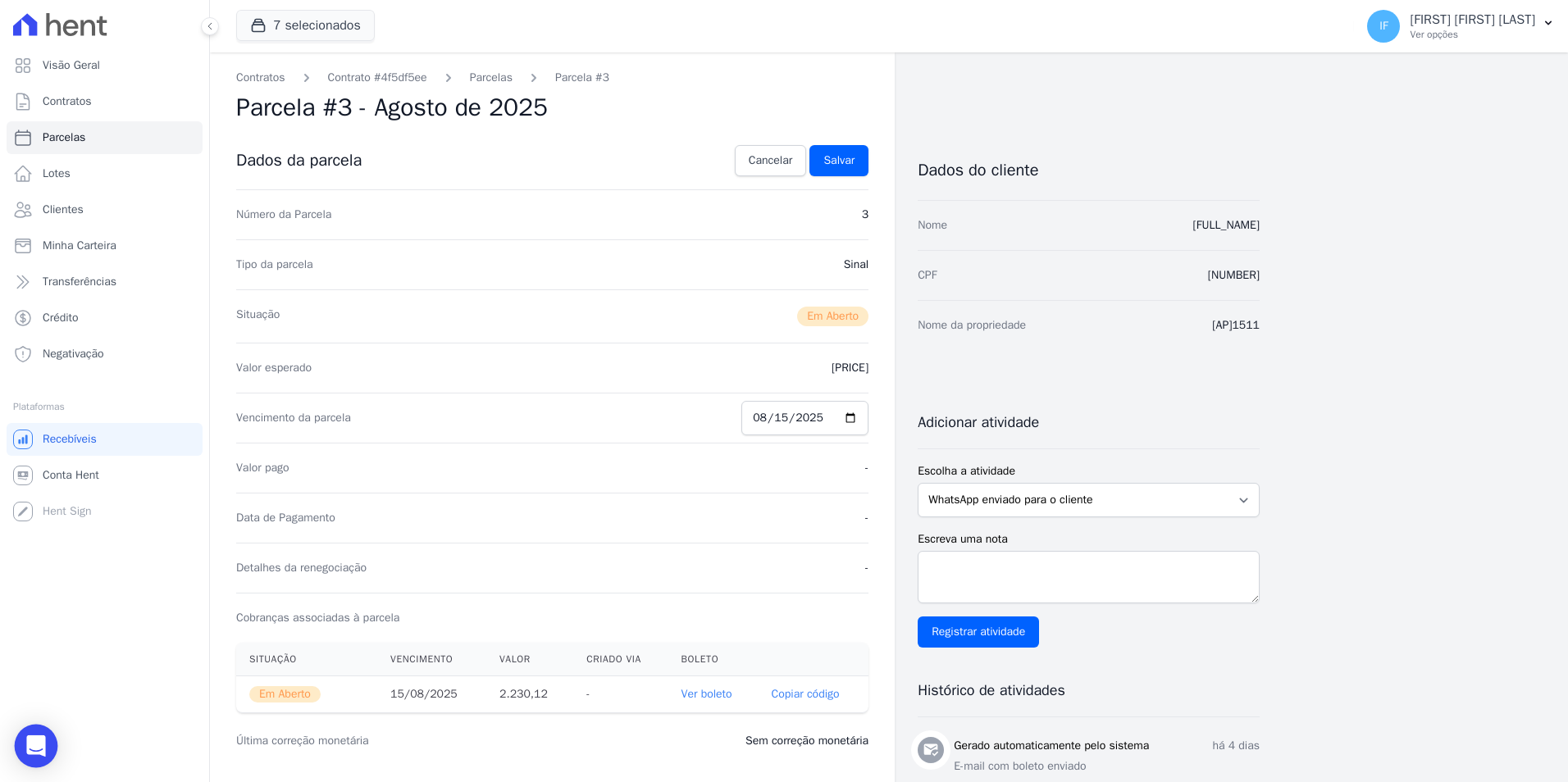 click 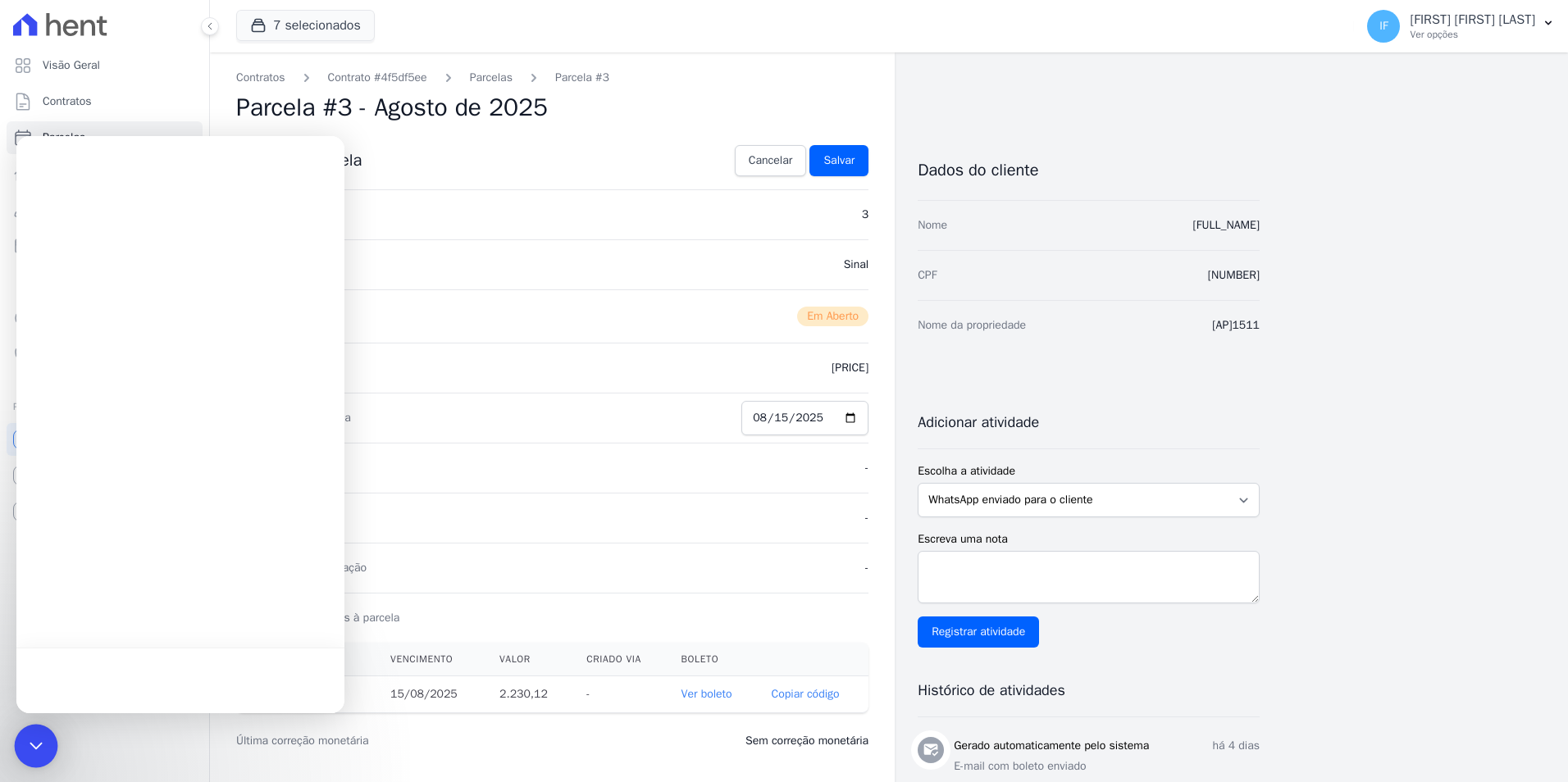 scroll, scrollTop: 0, scrollLeft: 0, axis: both 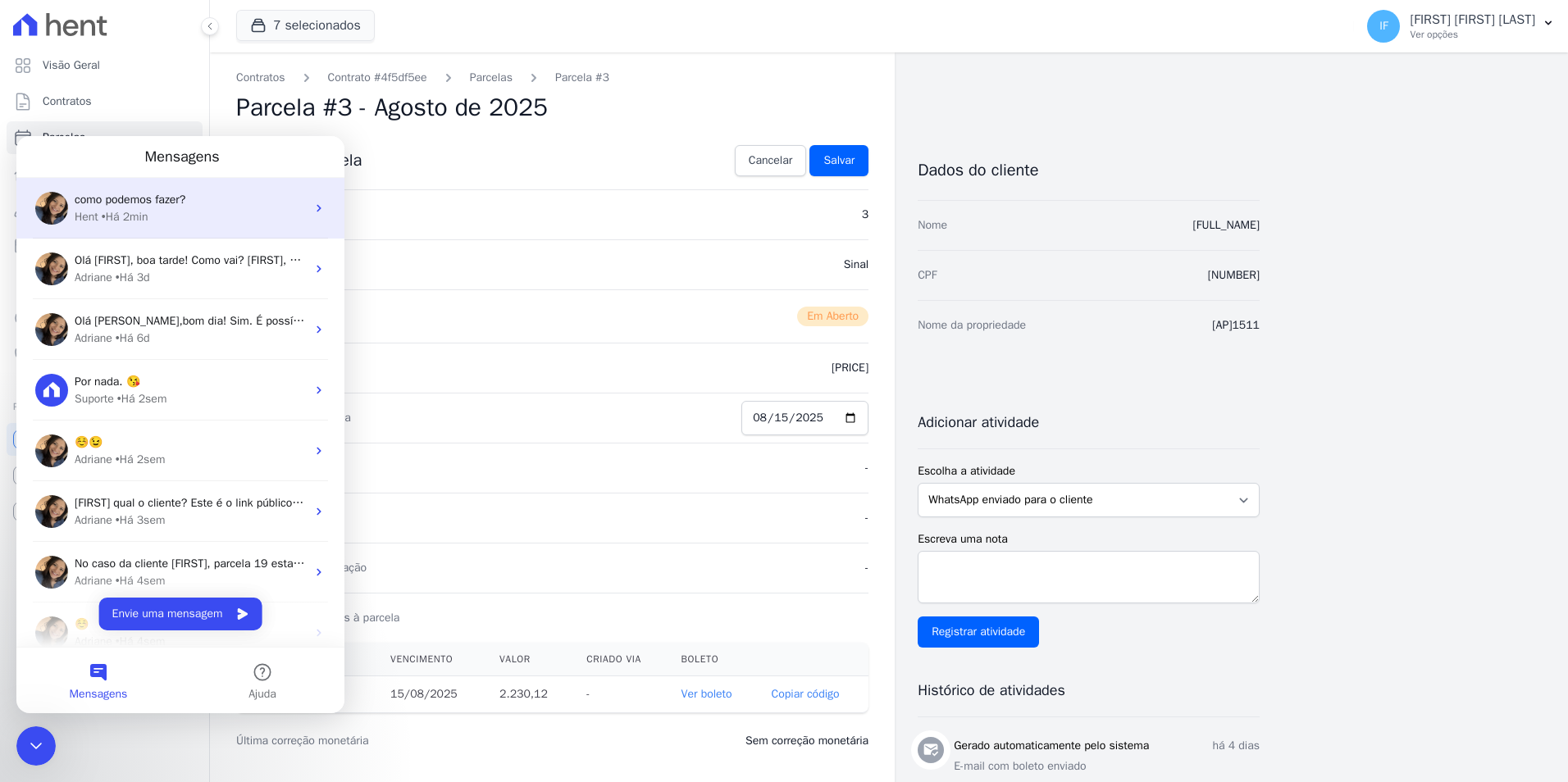 click on "como podemos fazer?" at bounding box center (130, 199) 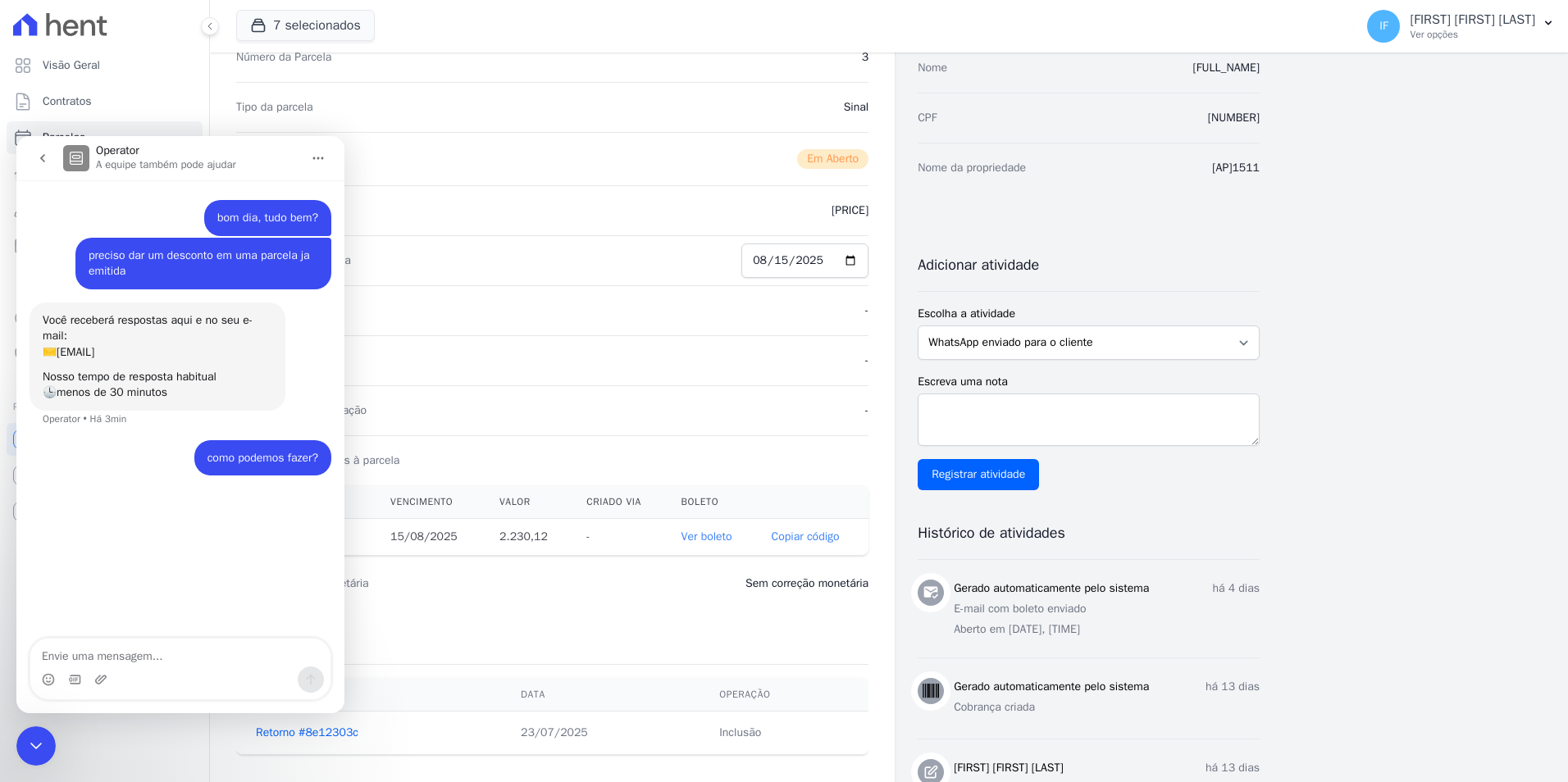 scroll, scrollTop: 246, scrollLeft: 0, axis: vertical 